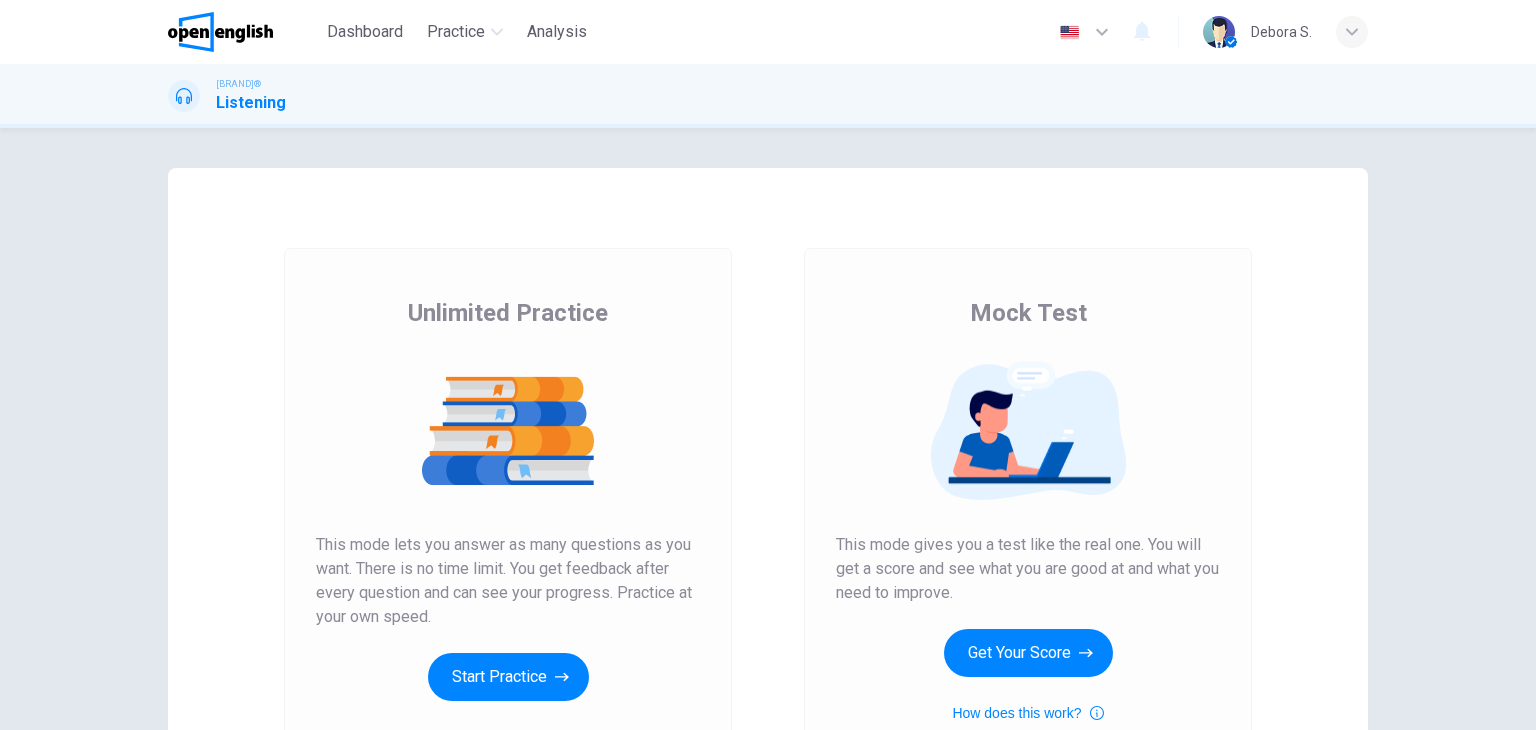 scroll, scrollTop: 0, scrollLeft: 0, axis: both 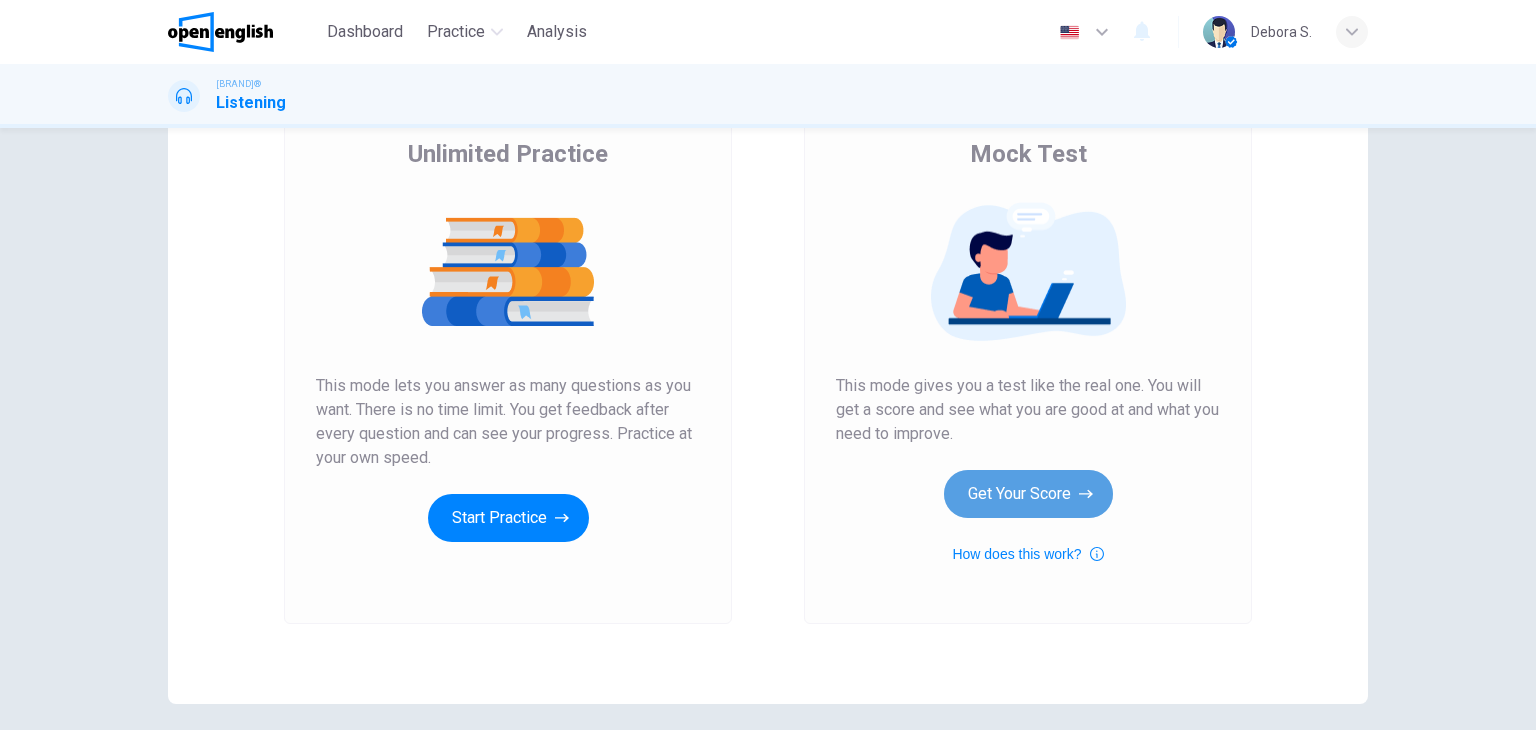 click on "Get Your Score" at bounding box center (508, 518) 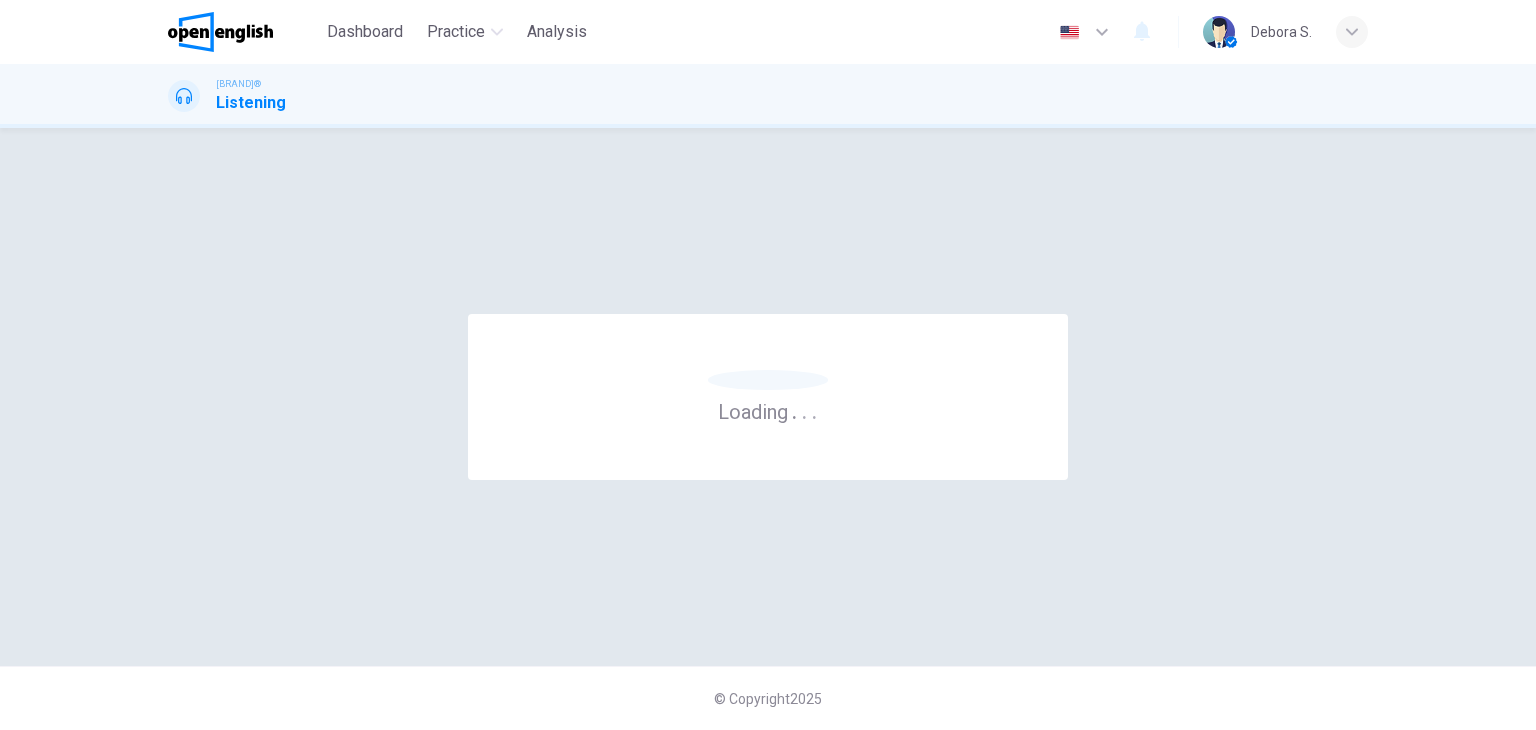 scroll, scrollTop: 0, scrollLeft: 0, axis: both 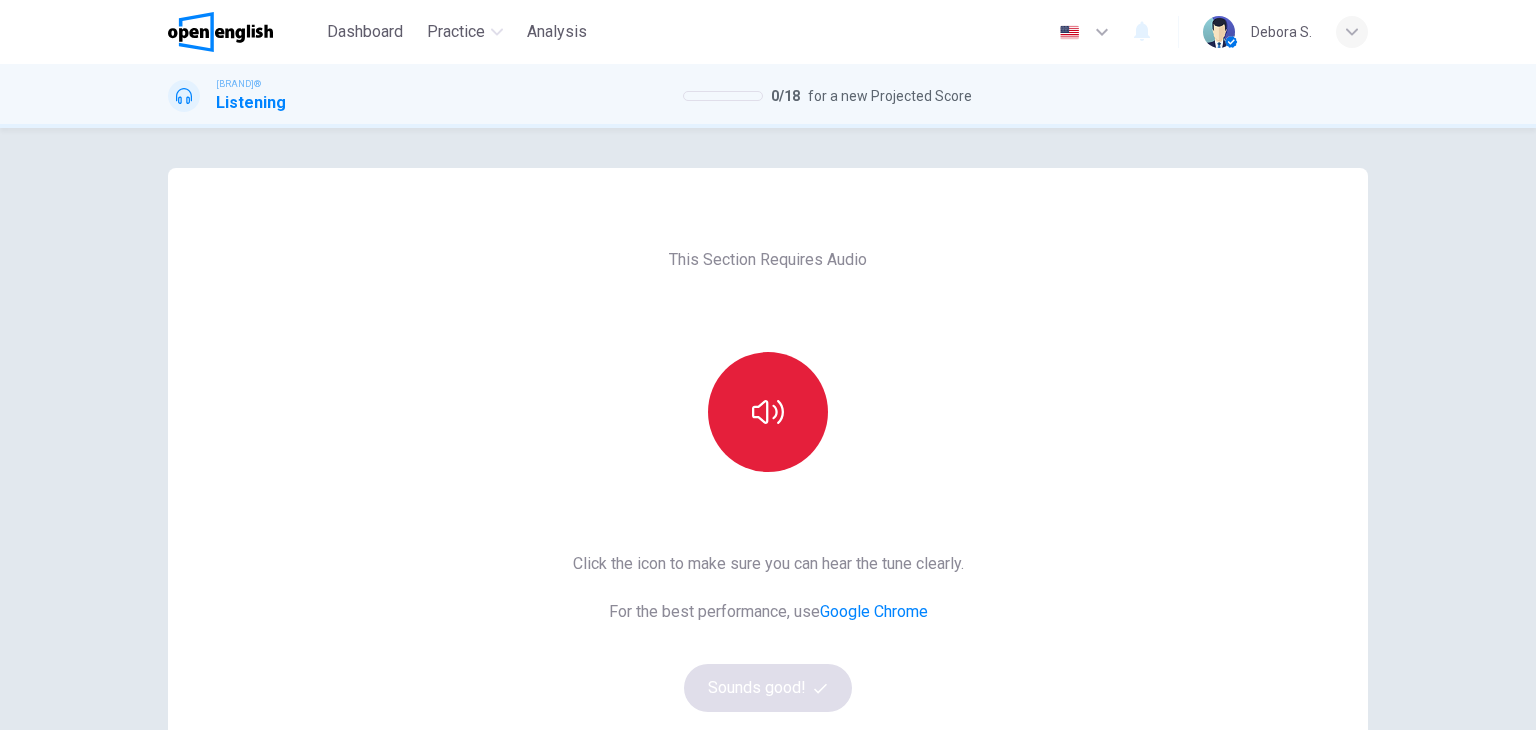 click at bounding box center (768, 412) 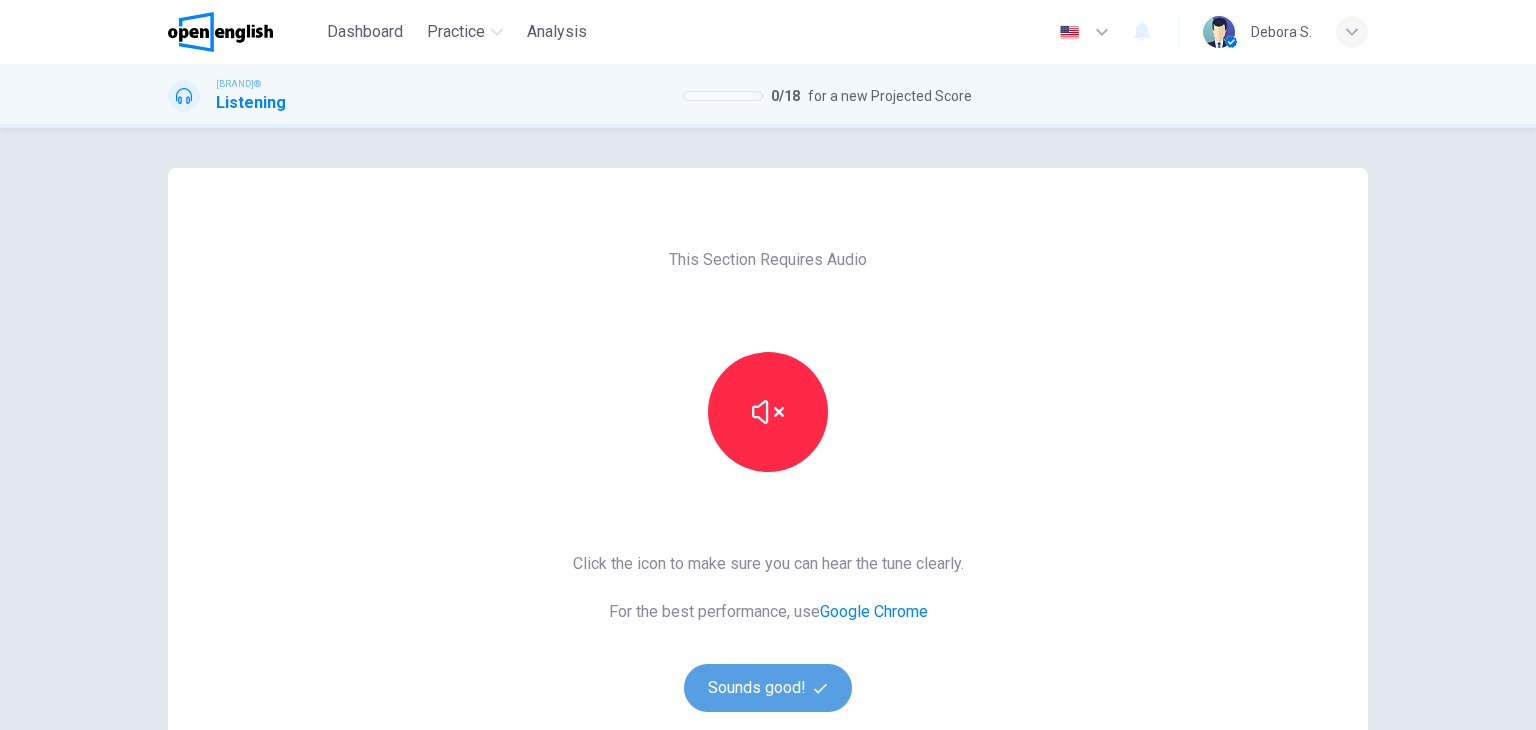 click on "Sounds good!" at bounding box center (768, 688) 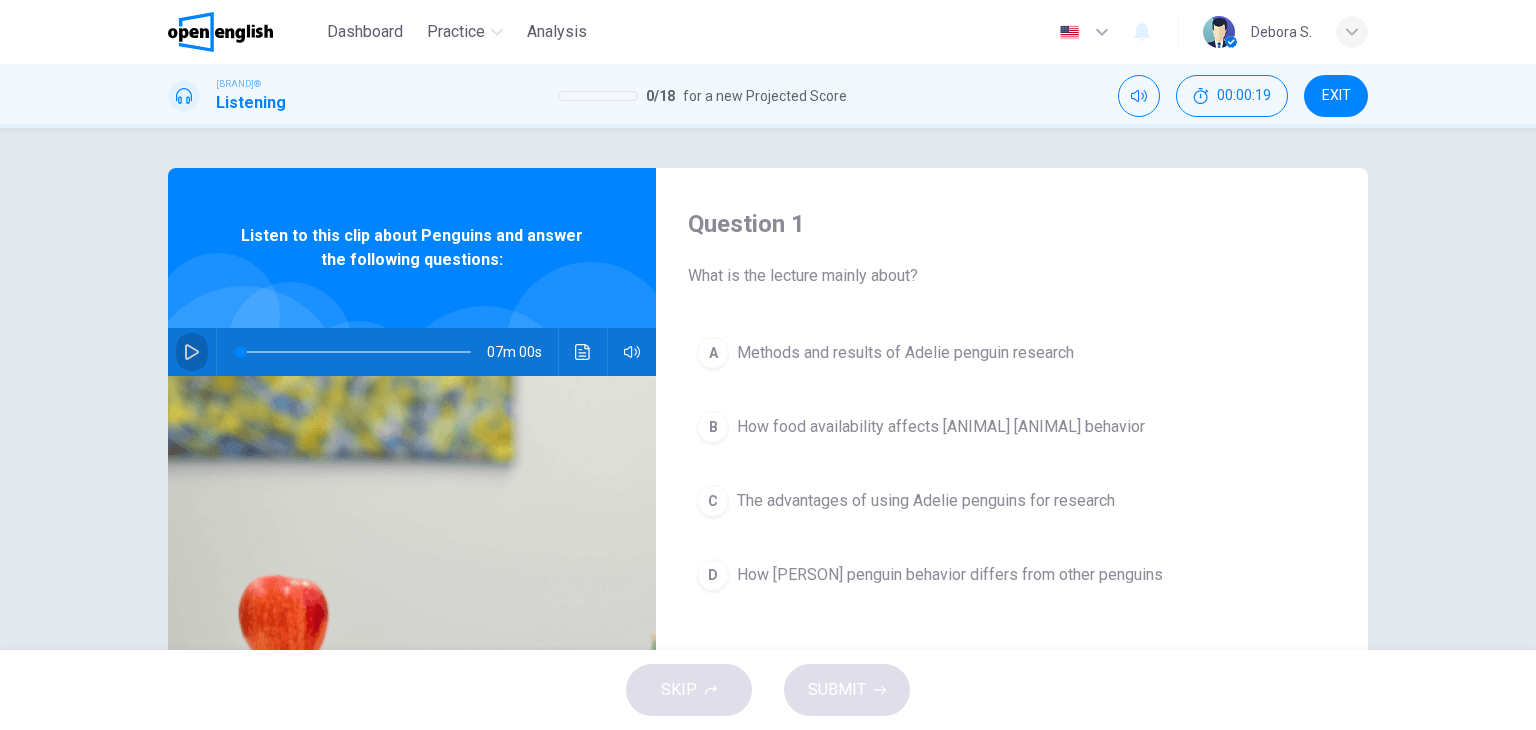 click at bounding box center (192, 352) 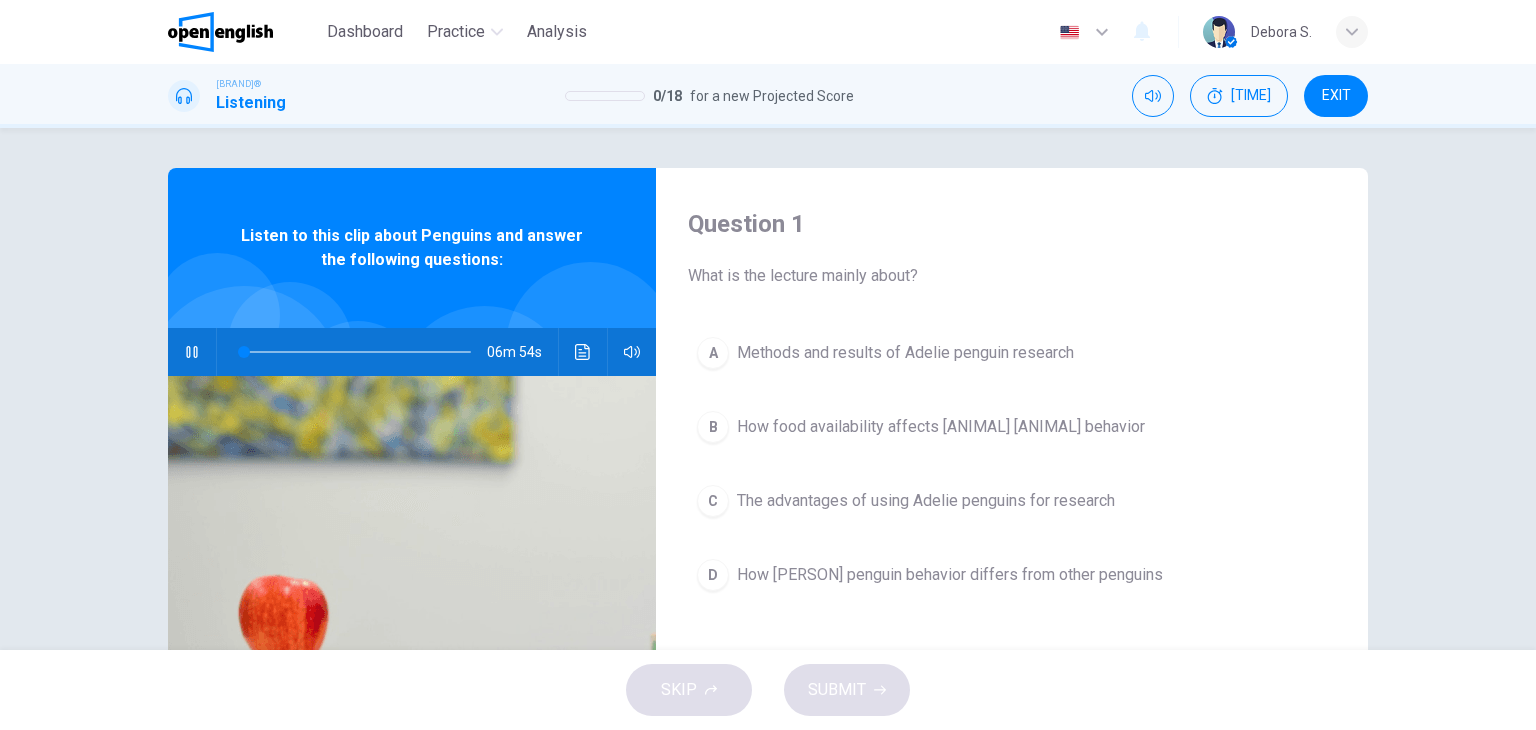 scroll, scrollTop: 4, scrollLeft: 0, axis: vertical 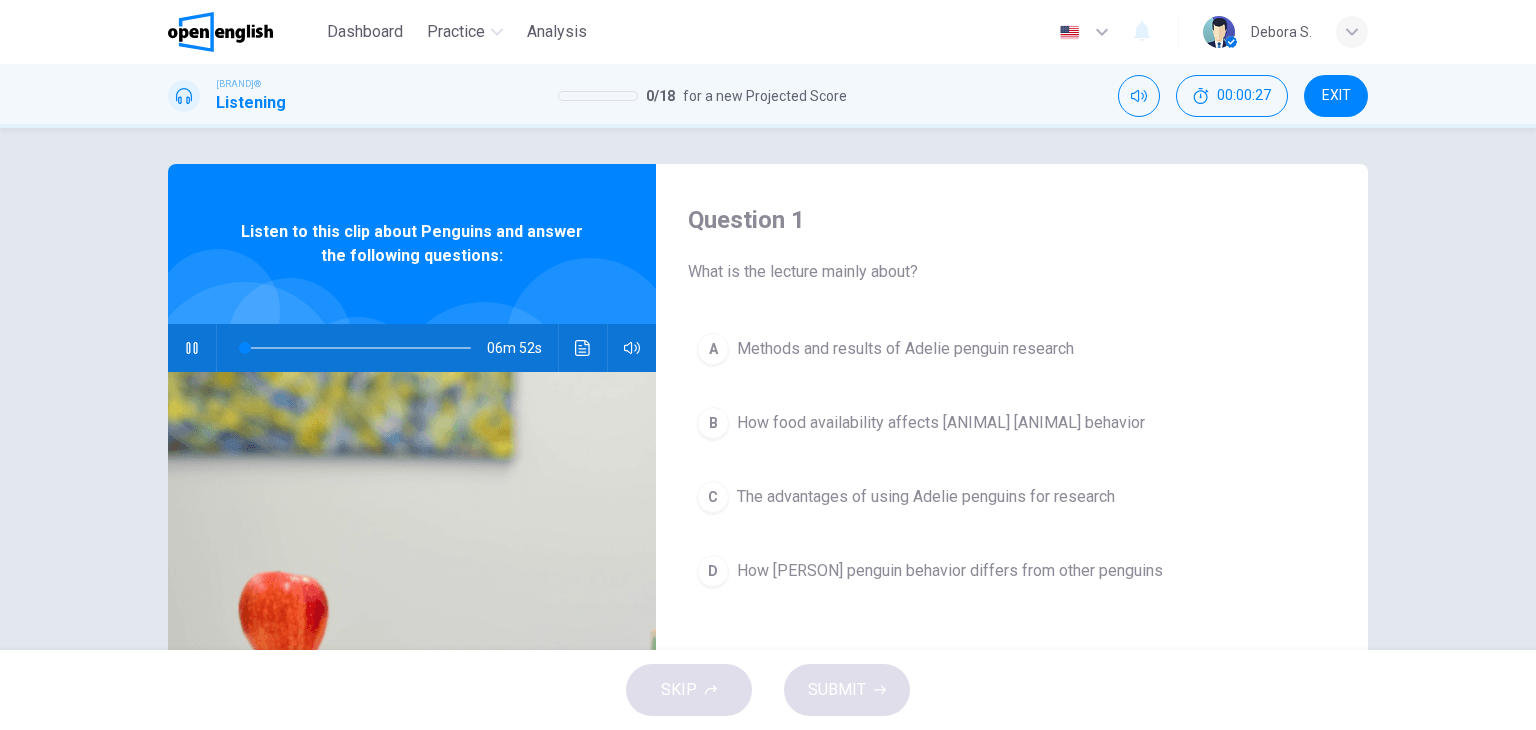 type 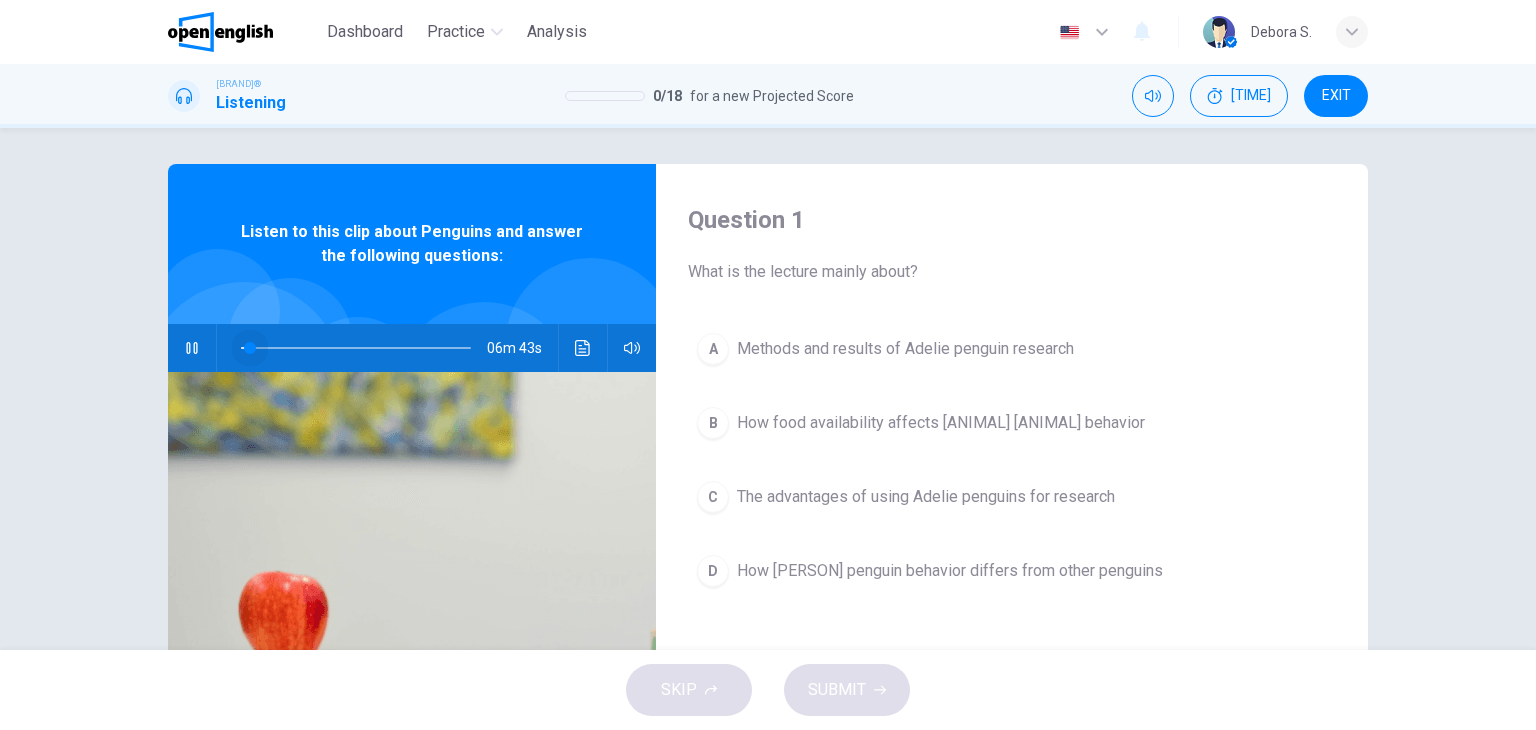 click at bounding box center [356, 348] 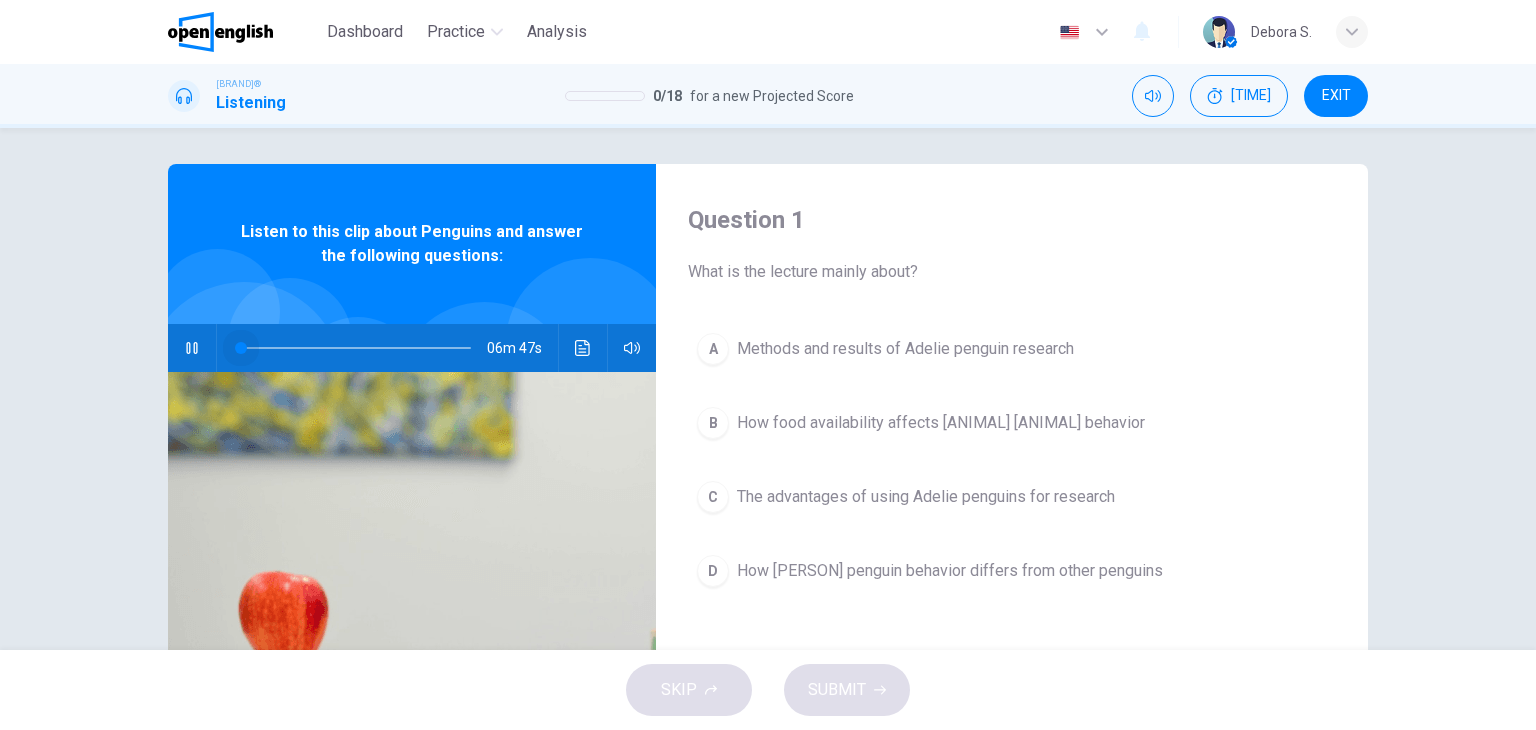 drag, startPoint x: 244, startPoint y: 349, endPoint x: 199, endPoint y: 357, distance: 45.705578 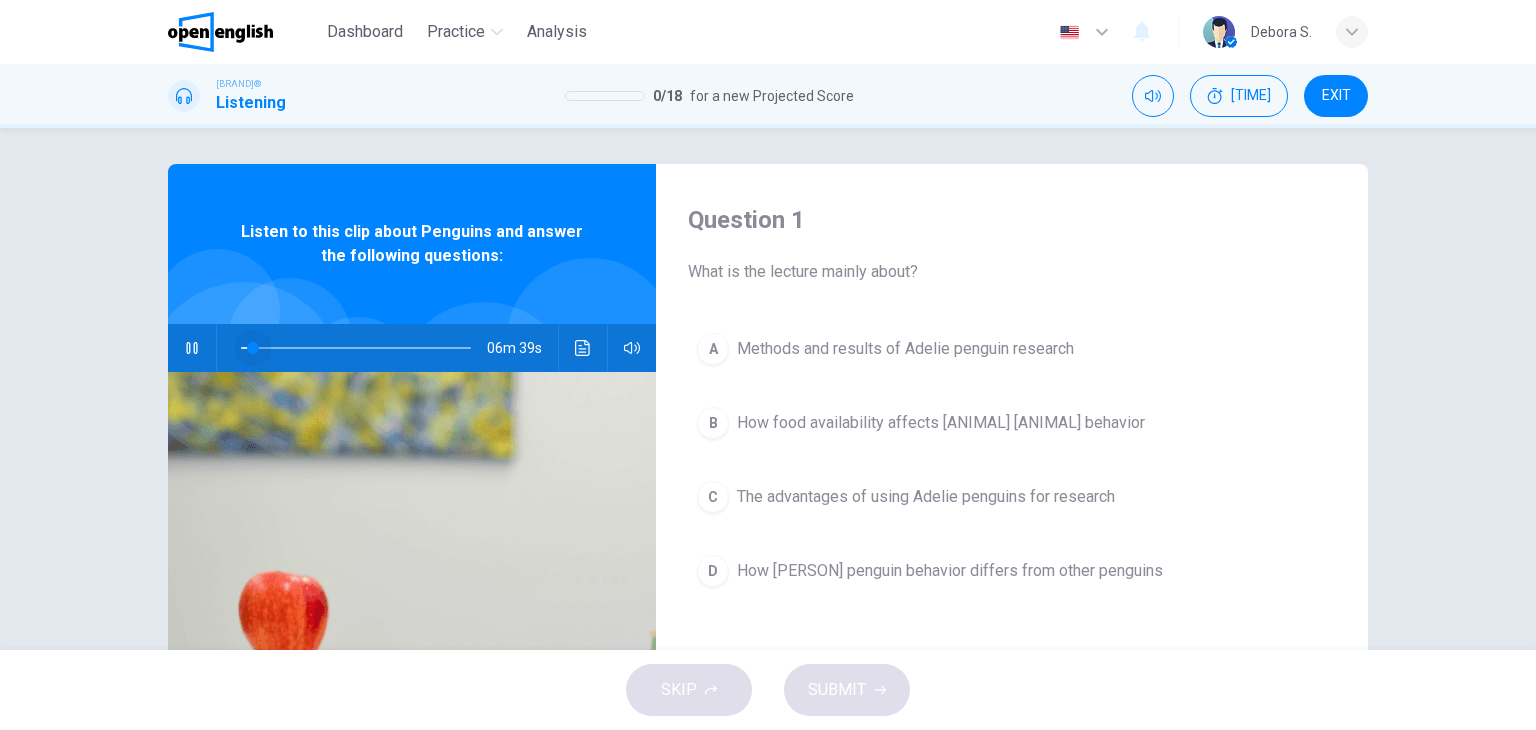 click at bounding box center [356, 348] 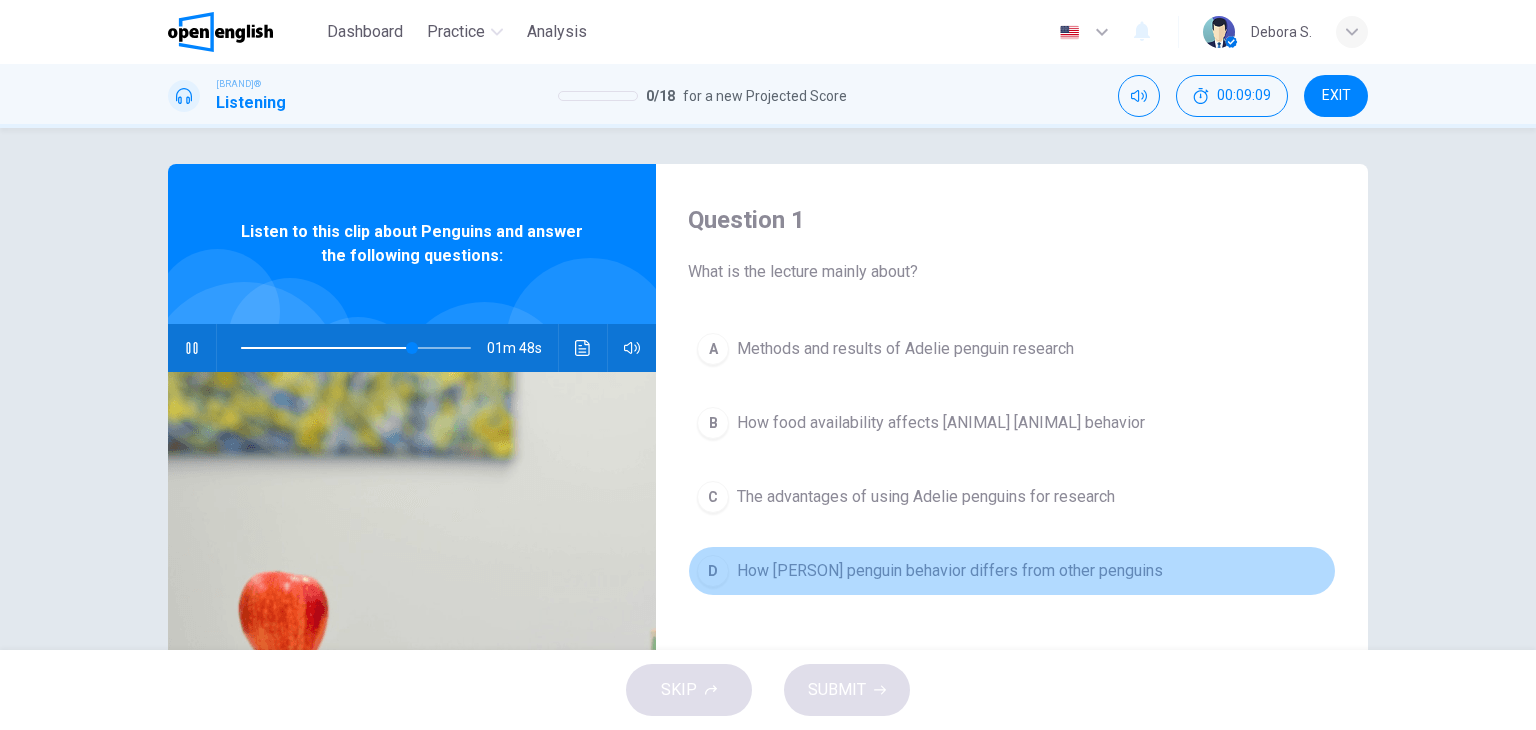click on "D" at bounding box center (713, 349) 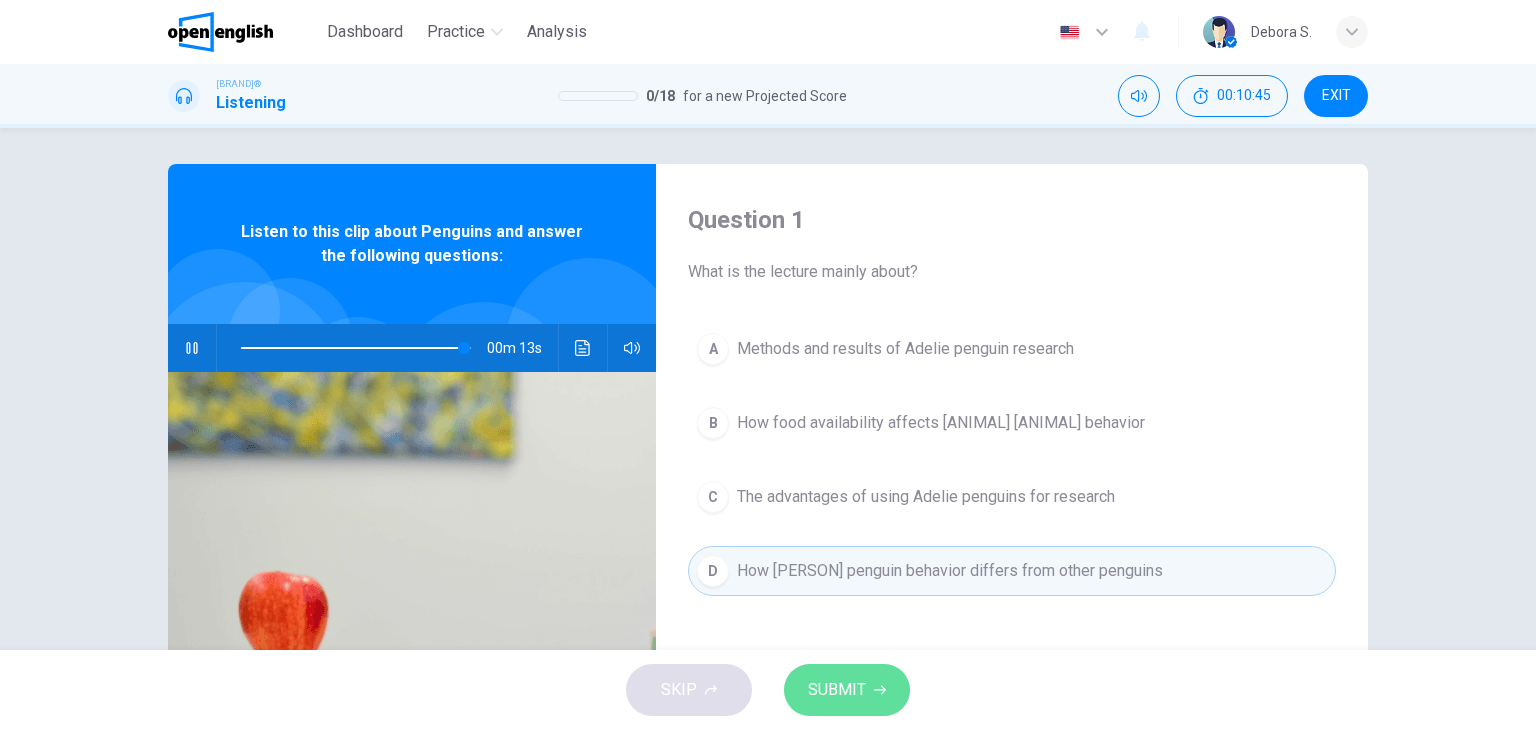 click on "SUBMIT" at bounding box center [847, 690] 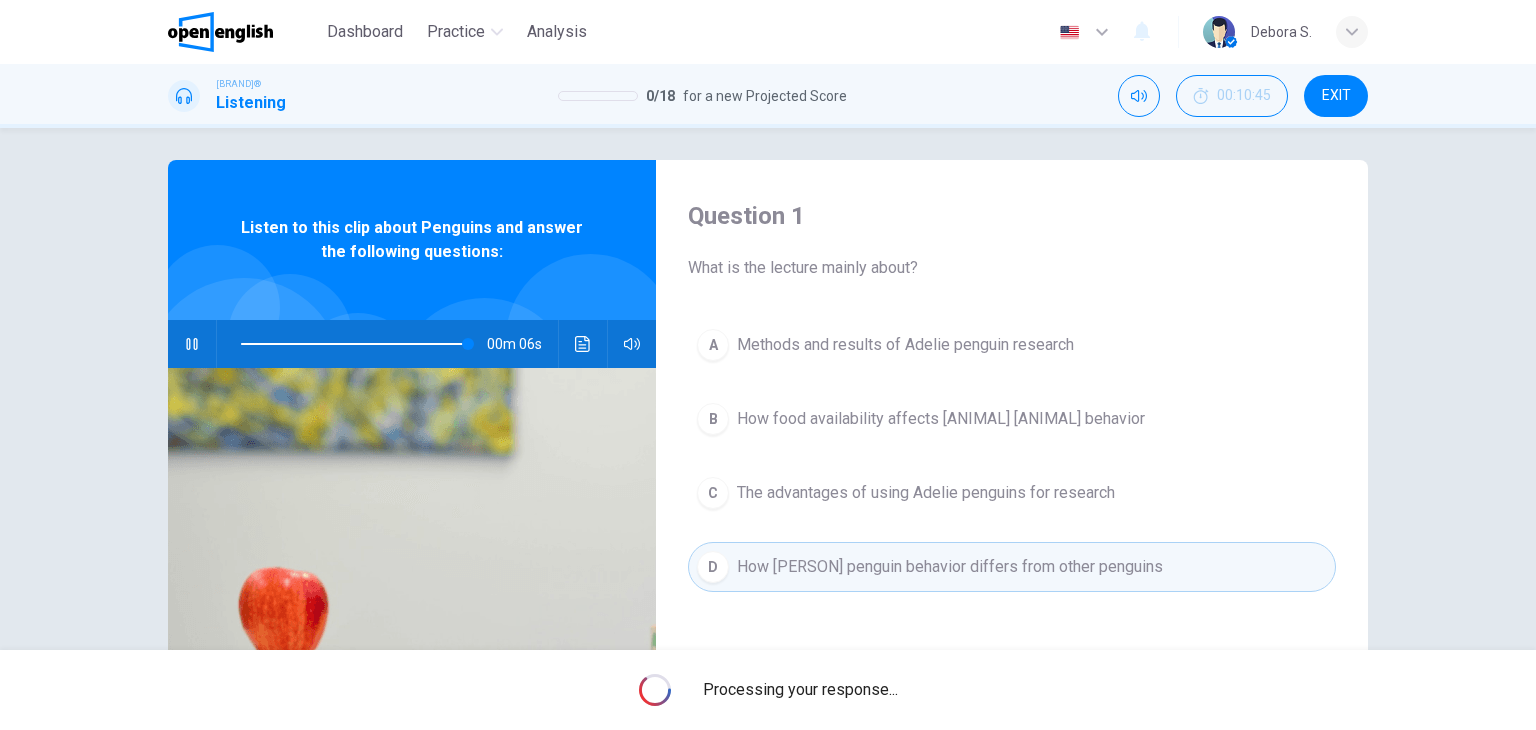 scroll, scrollTop: 0, scrollLeft: 0, axis: both 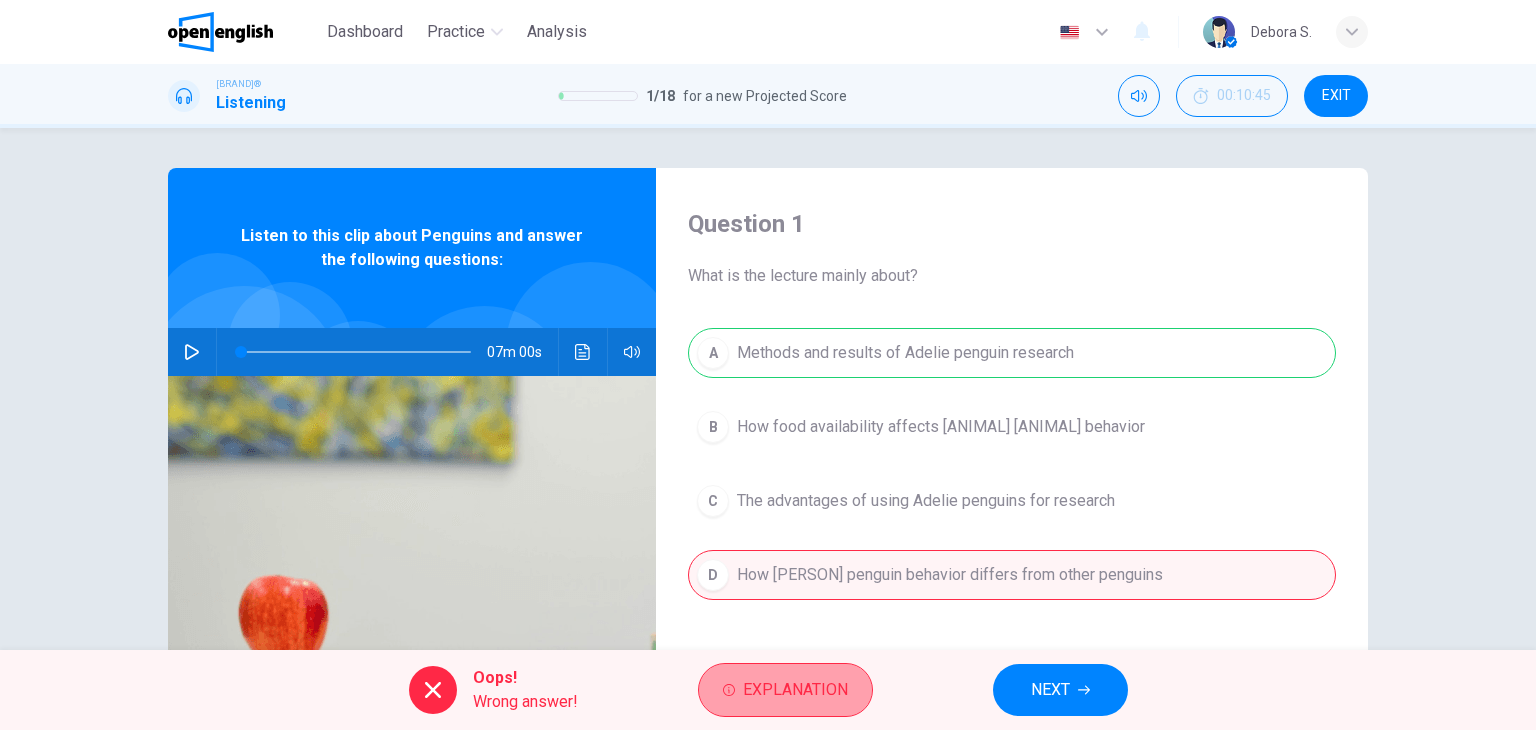click on "Explanation" at bounding box center (795, 690) 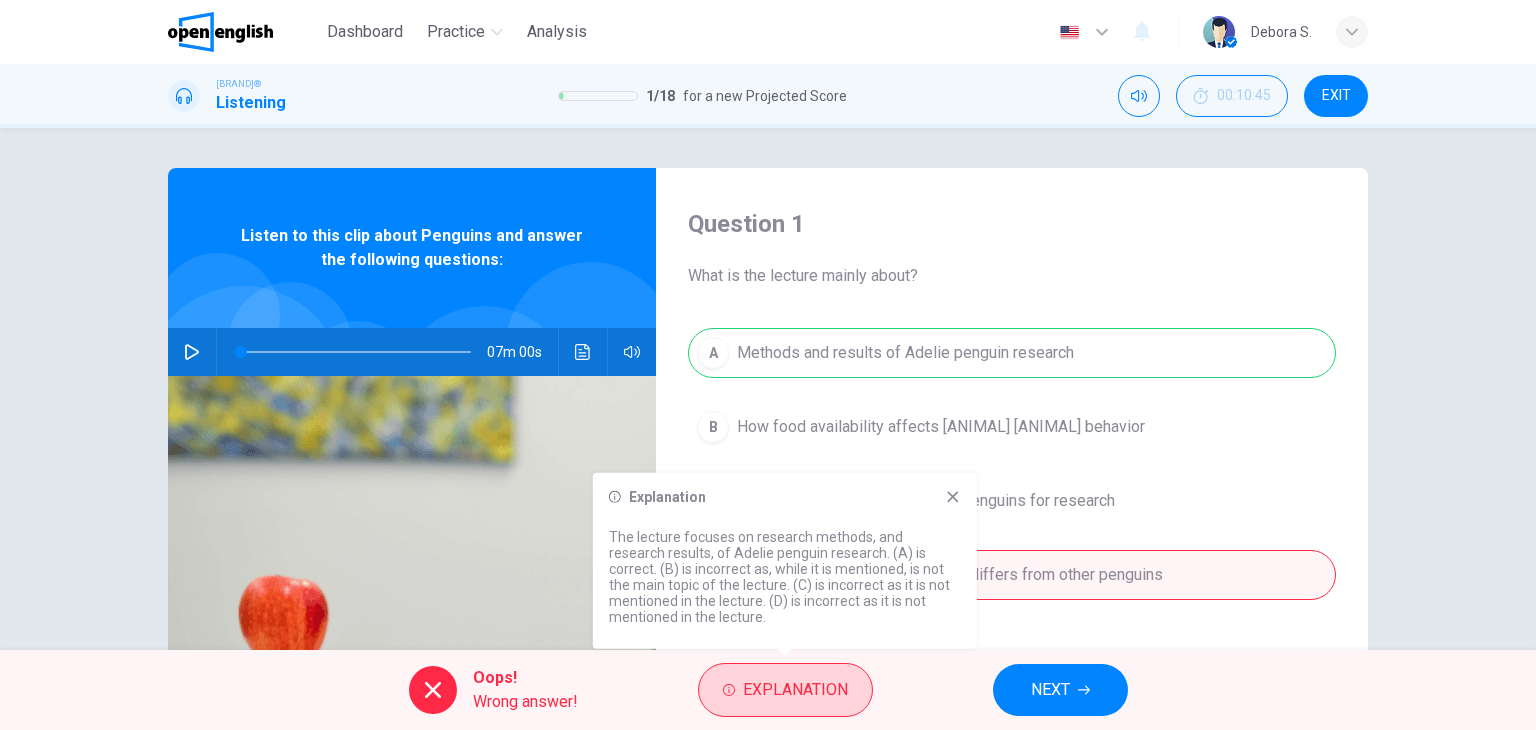 type 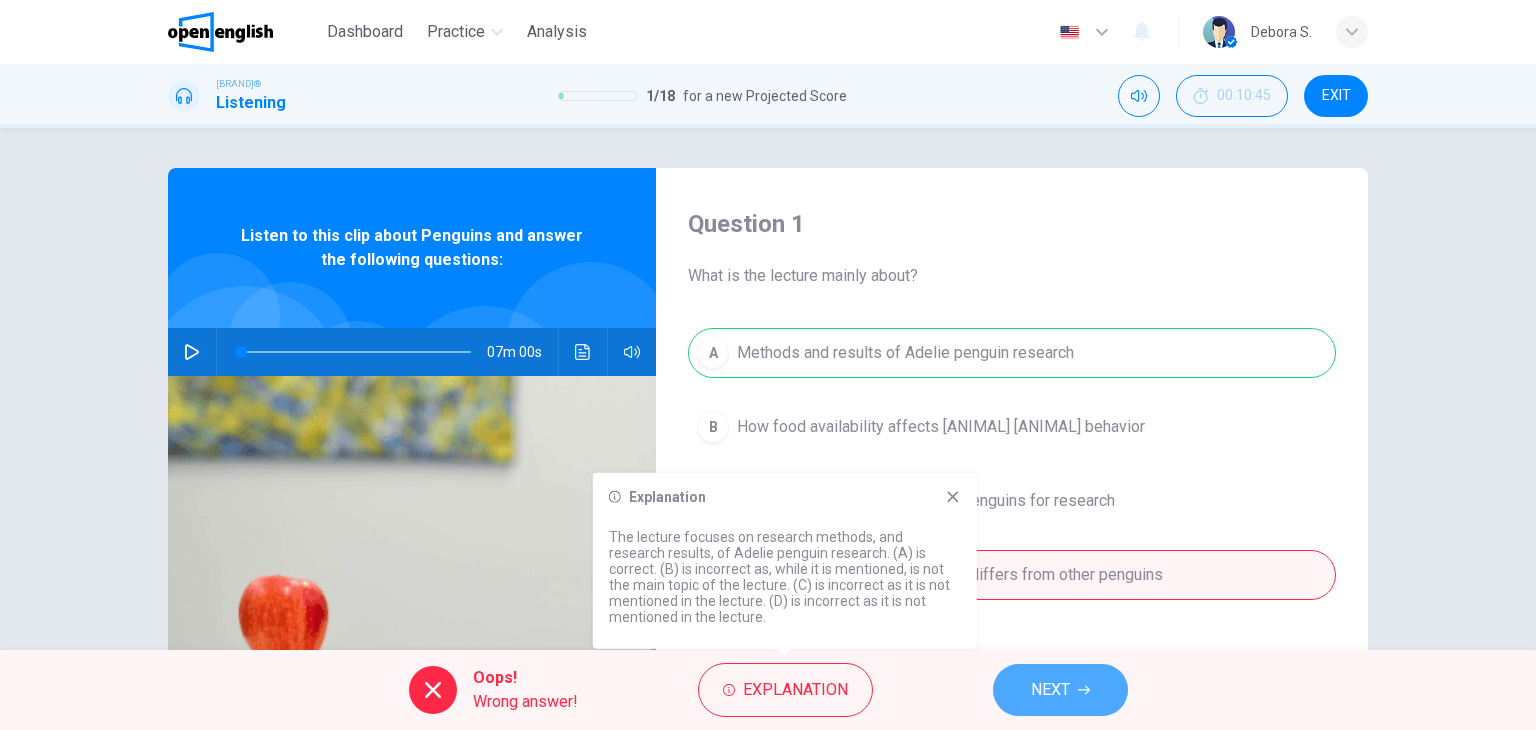 click on "NEXT" at bounding box center (1050, 690) 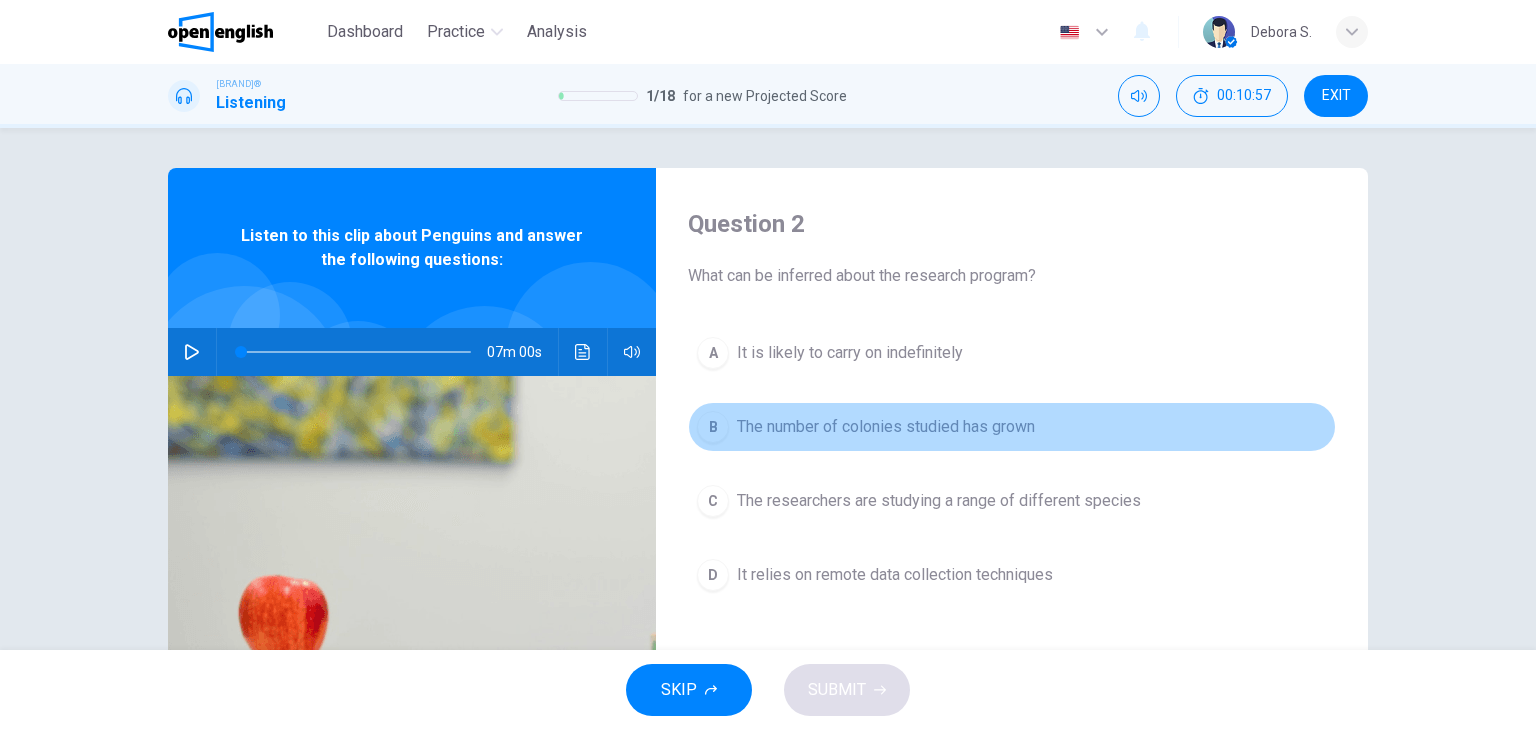 click on "The number of colonies studied has grown" at bounding box center [850, 353] 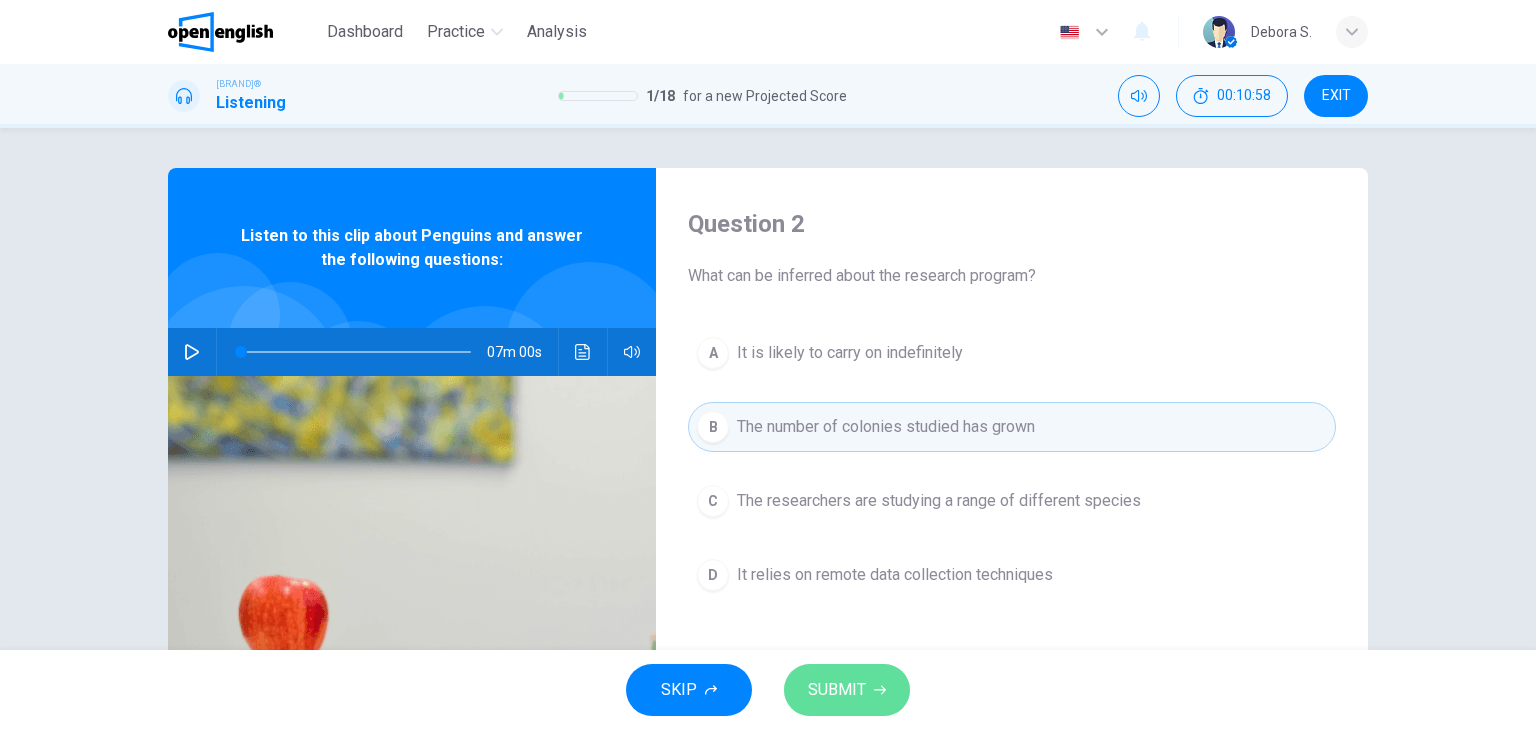 click on "SUBMIT" at bounding box center [847, 690] 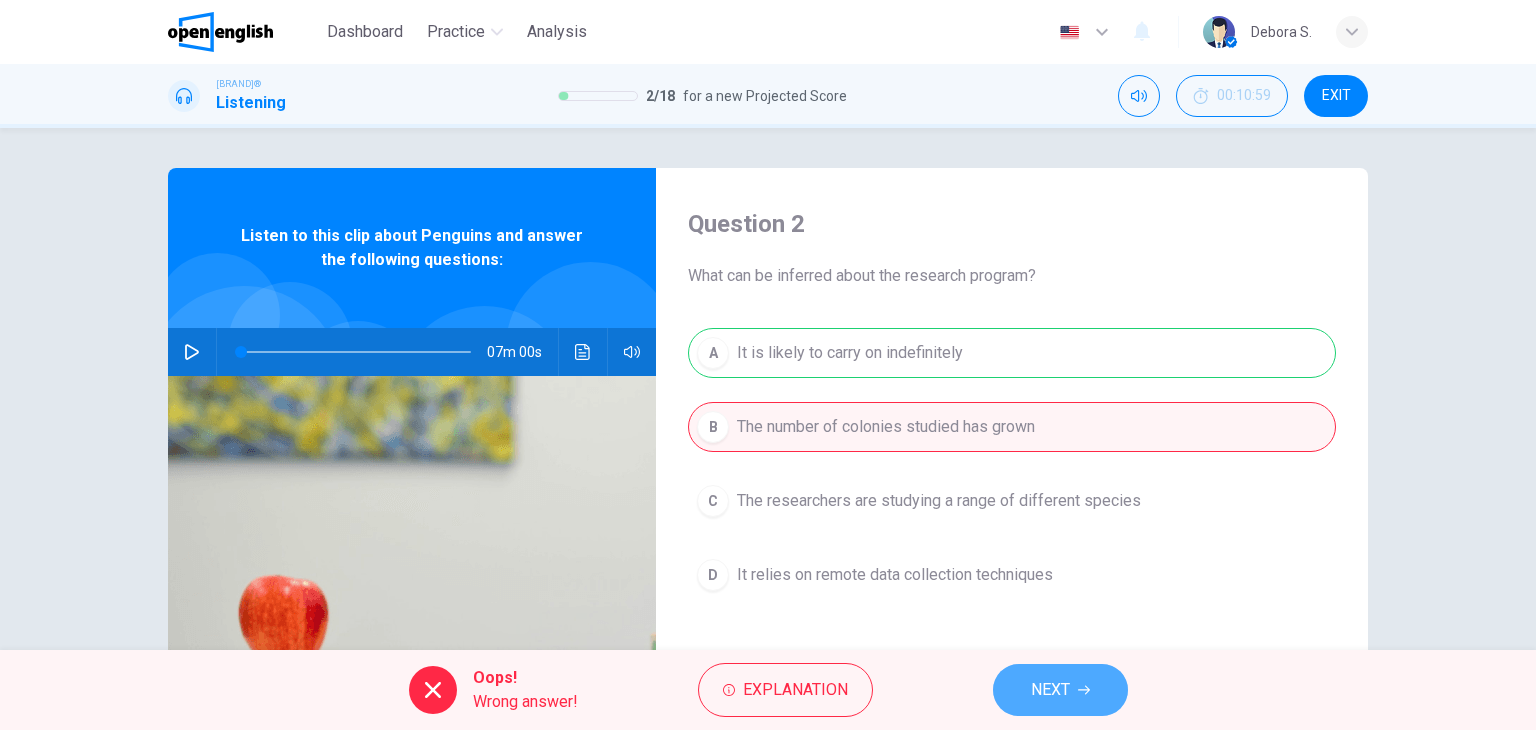click on "NEXT" at bounding box center [1050, 690] 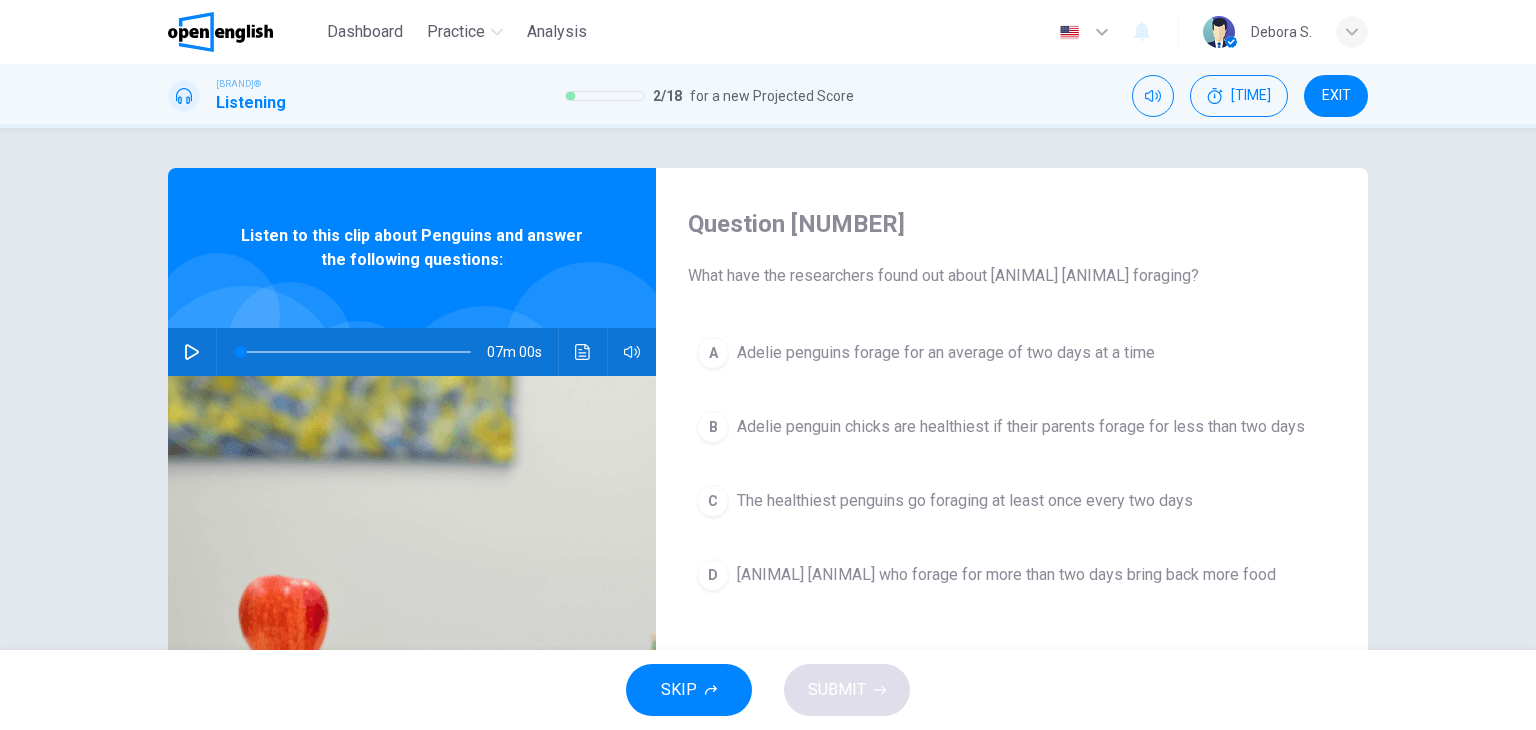 drag, startPoint x: 683, startPoint y: 281, endPoint x: 961, endPoint y: 294, distance: 278.3038 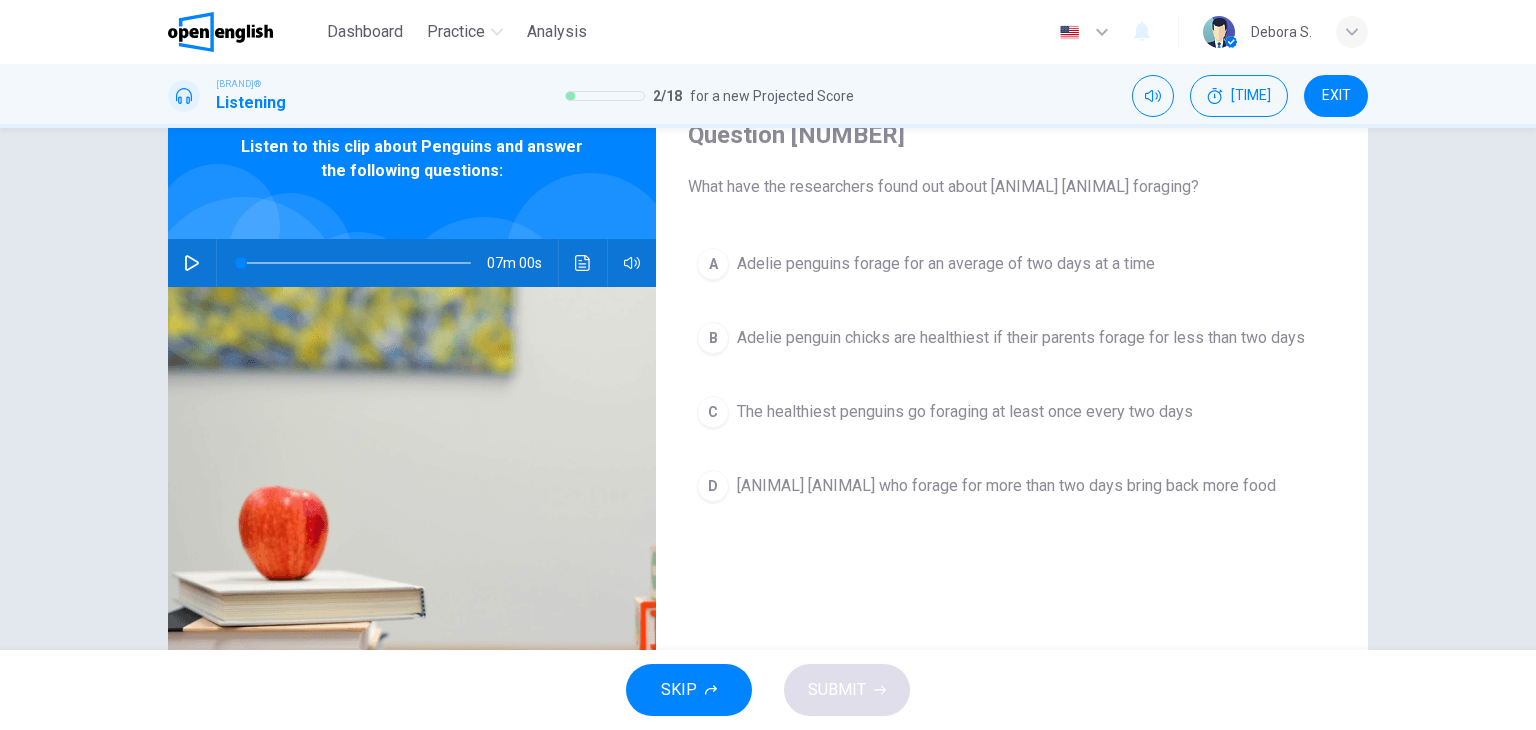 scroll, scrollTop: 96, scrollLeft: 0, axis: vertical 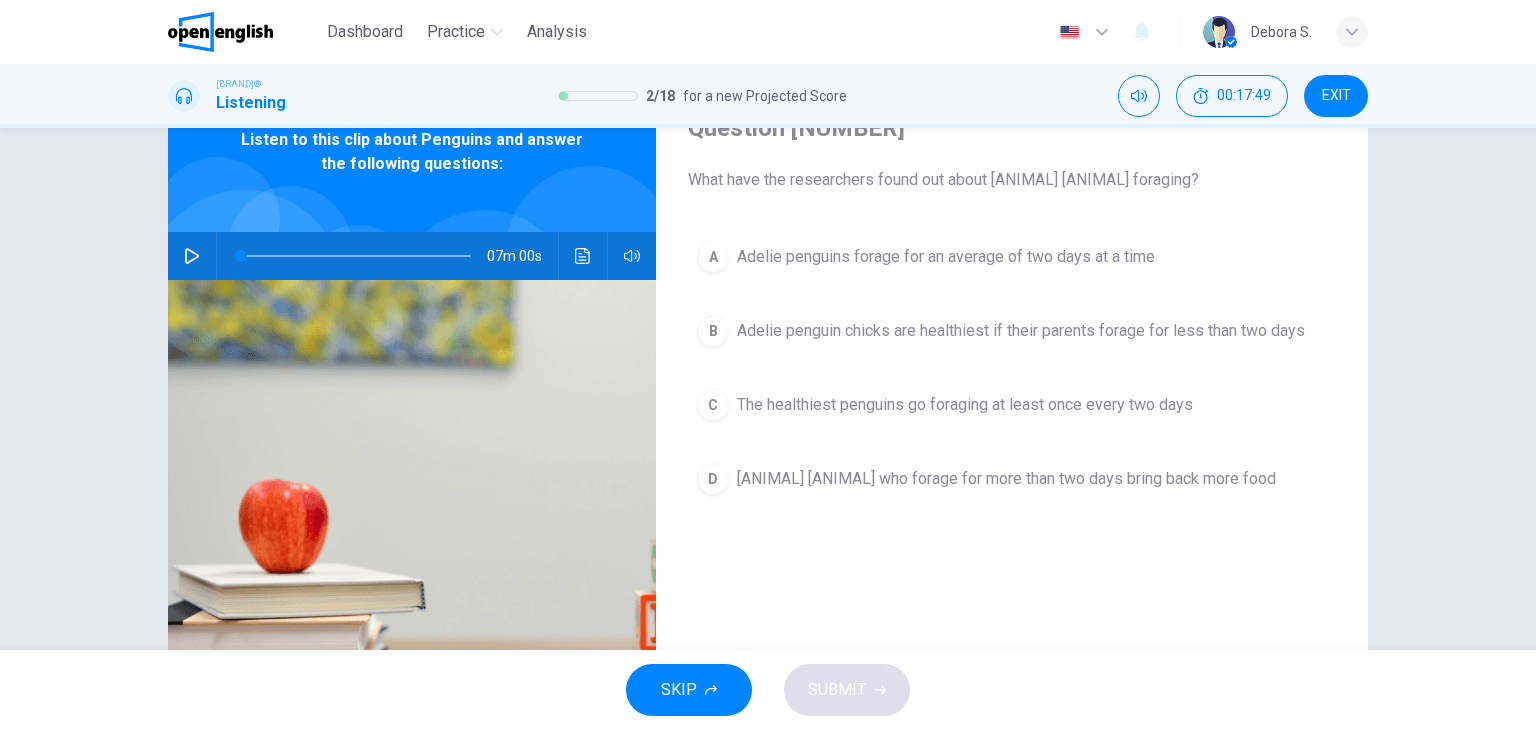 drag, startPoint x: 1191, startPoint y: 255, endPoint x: 778, endPoint y: 254, distance: 413.00122 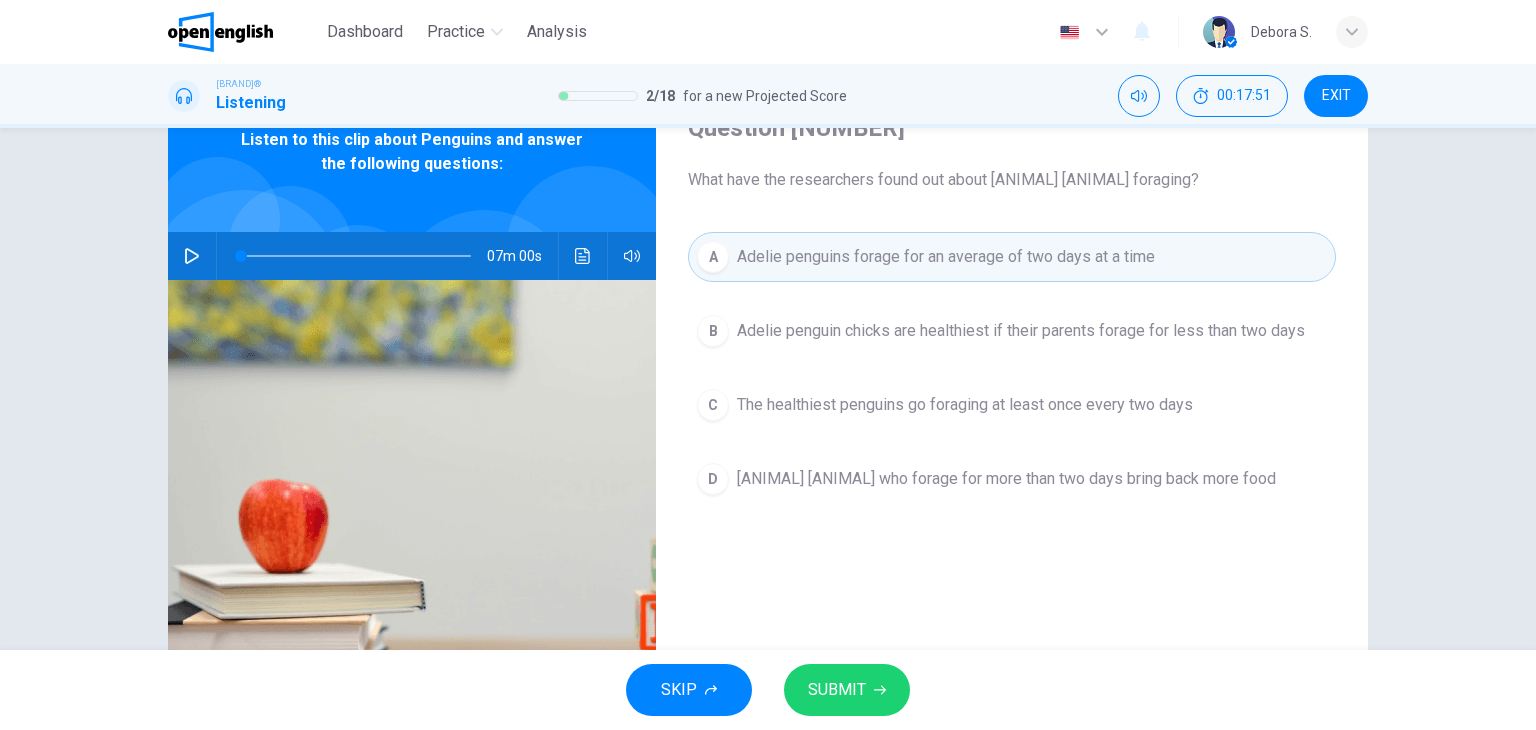 type 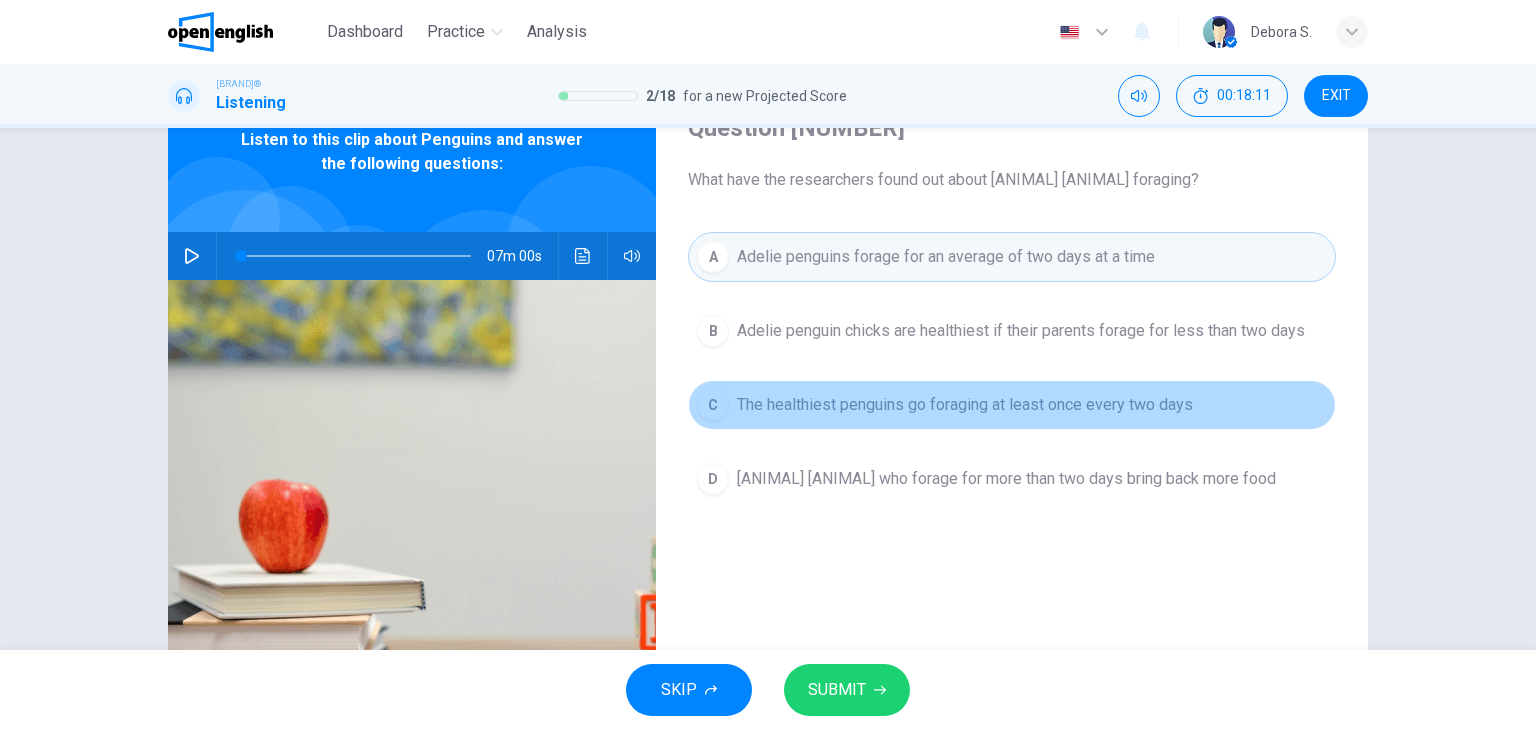 click on "The healthiest penguins go foraging at least once every two days" at bounding box center [1021, 331] 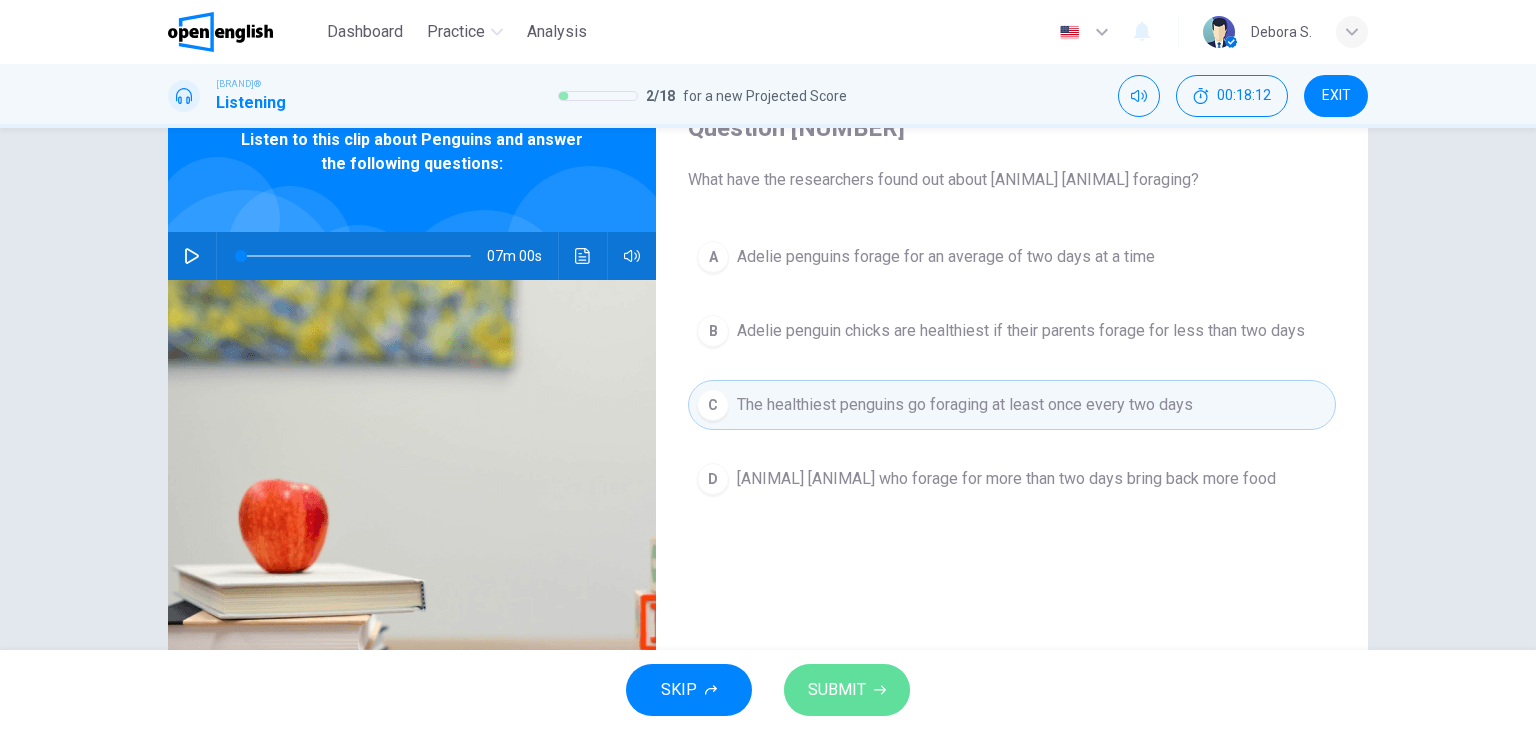 click on "SUBMIT" at bounding box center [847, 690] 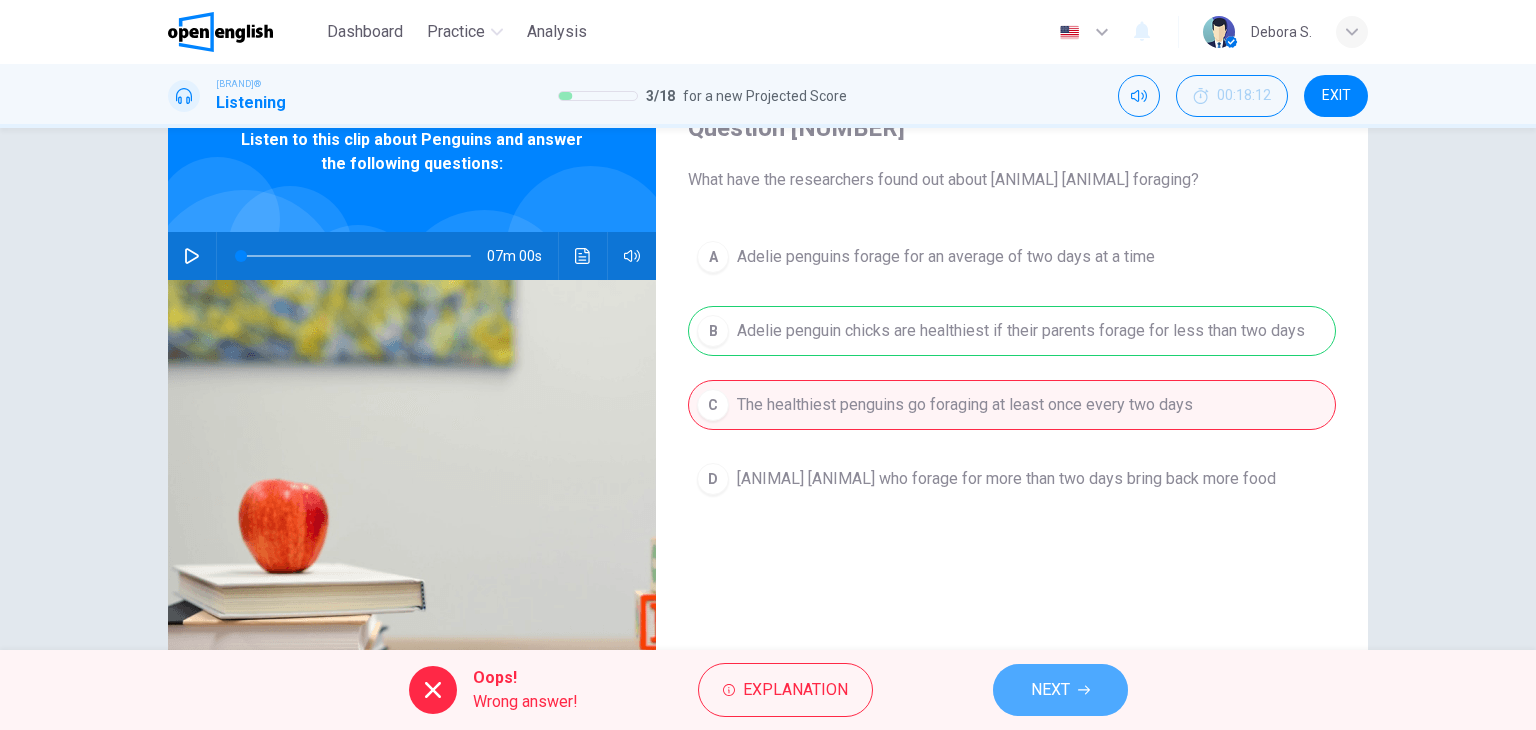 click on "NEXT" at bounding box center [1060, 690] 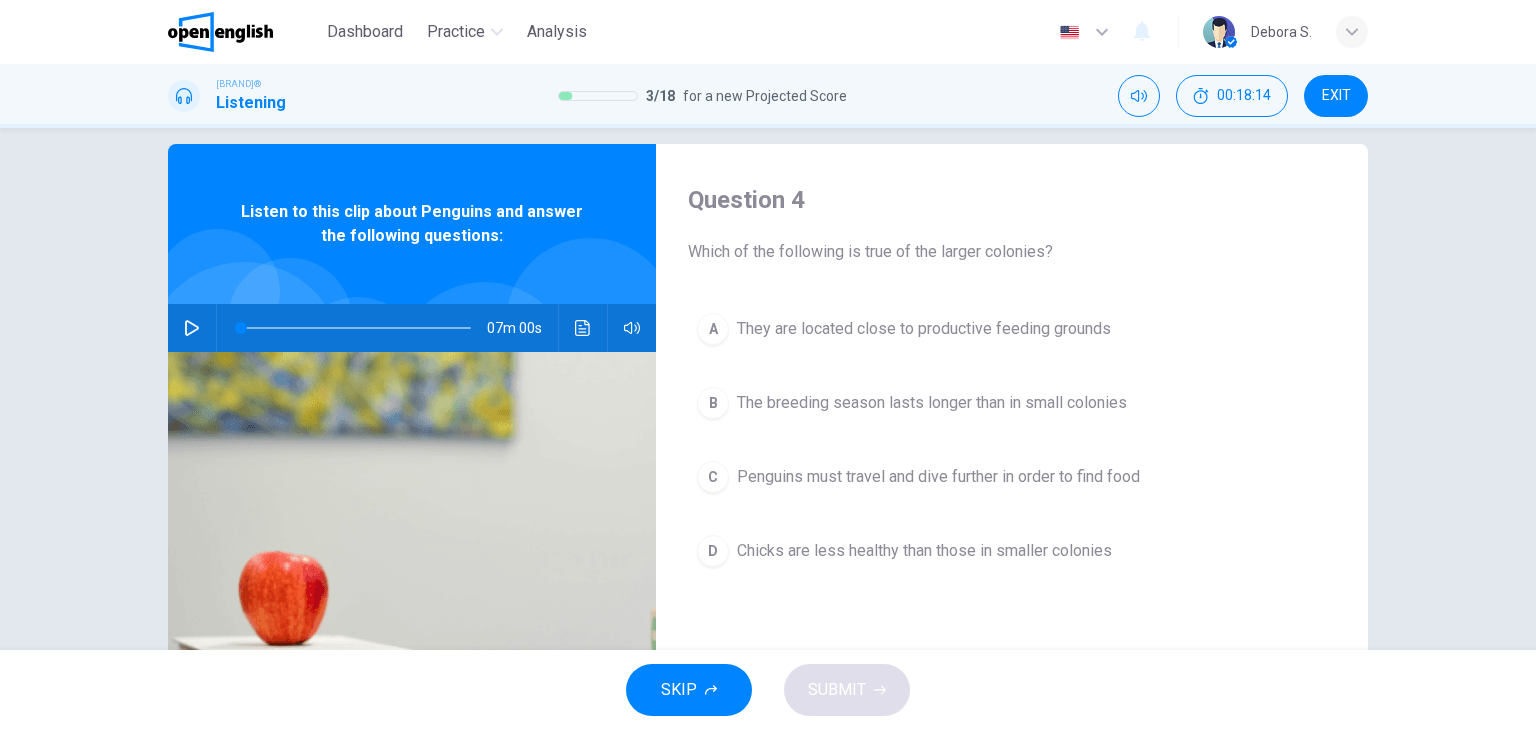 scroll, scrollTop: 12, scrollLeft: 0, axis: vertical 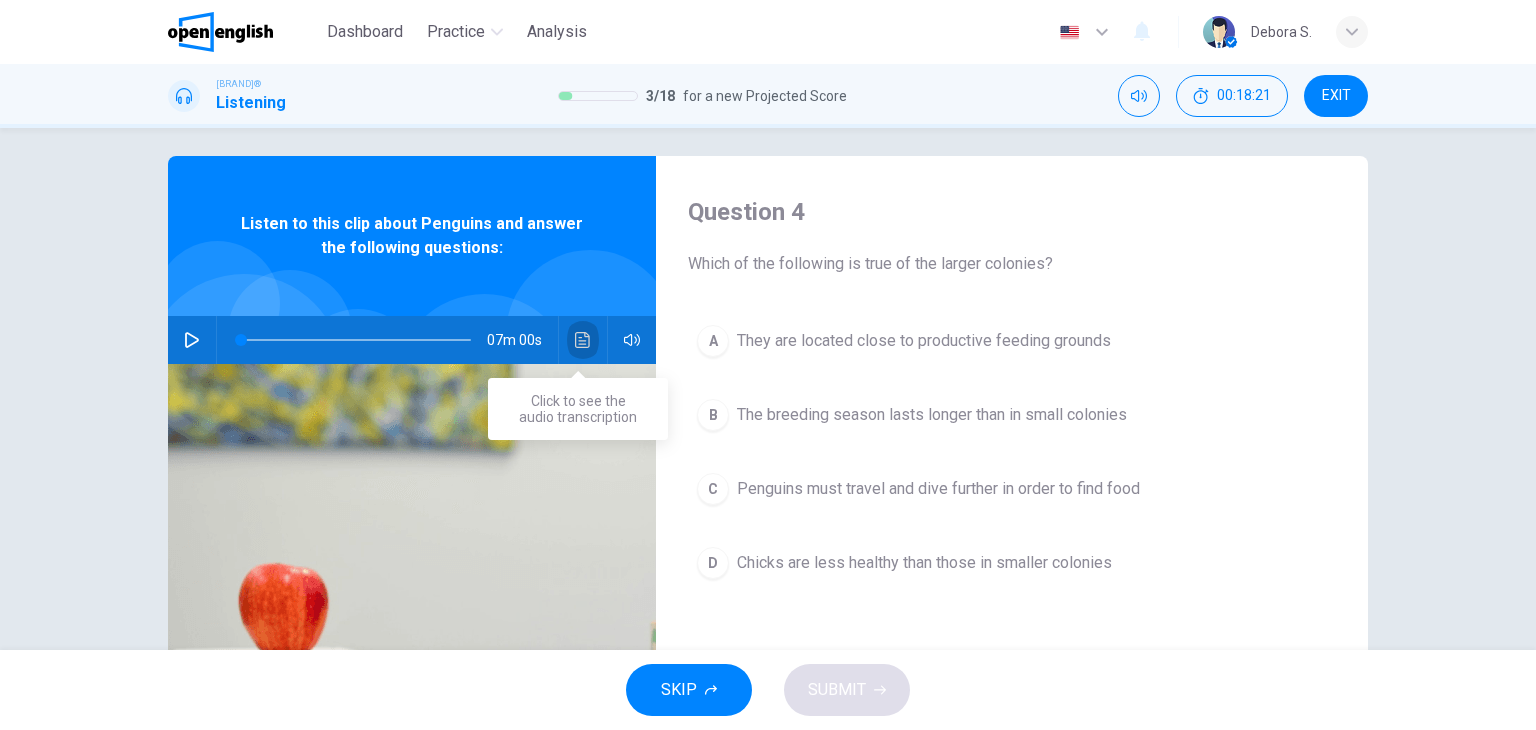 click at bounding box center [582, 340] 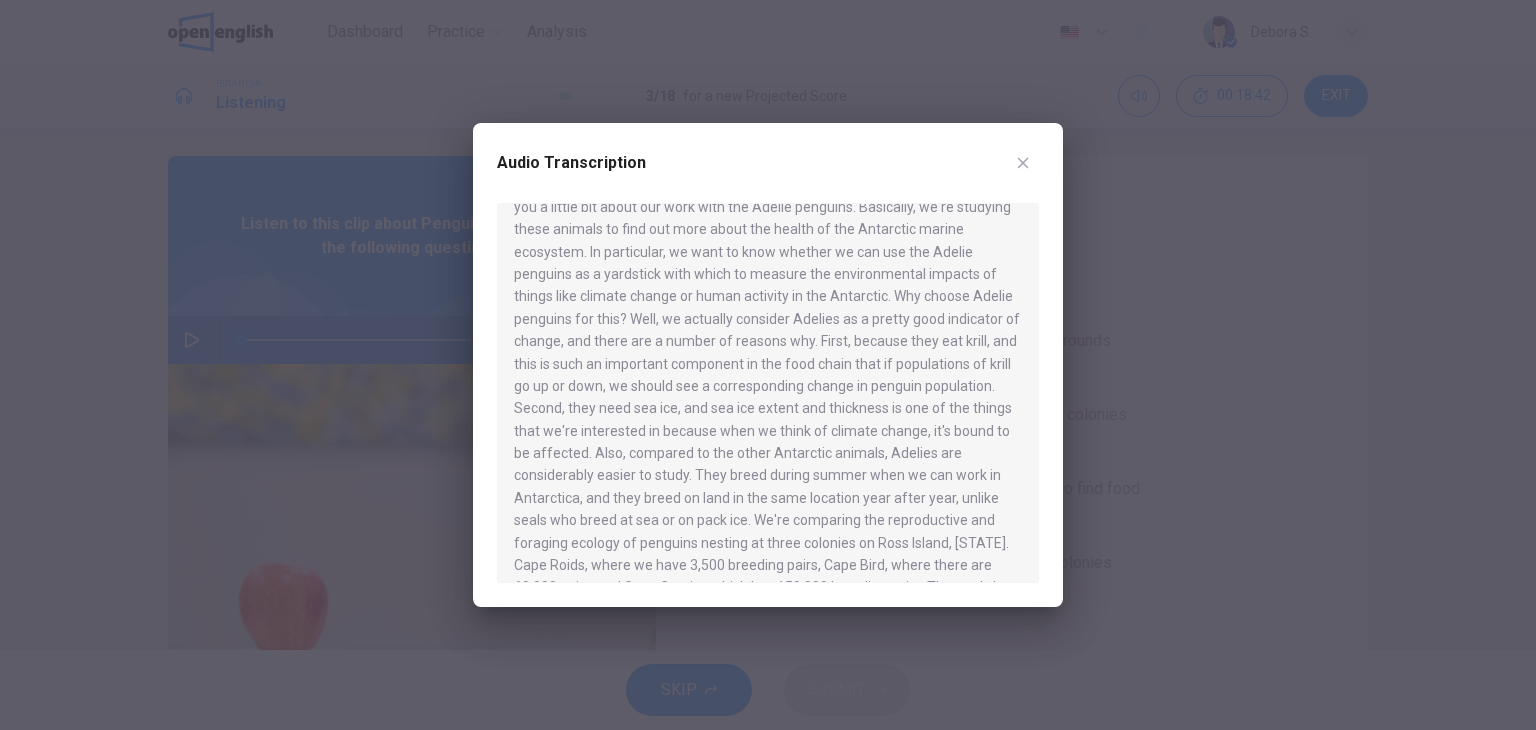 scroll, scrollTop: 73, scrollLeft: 0, axis: vertical 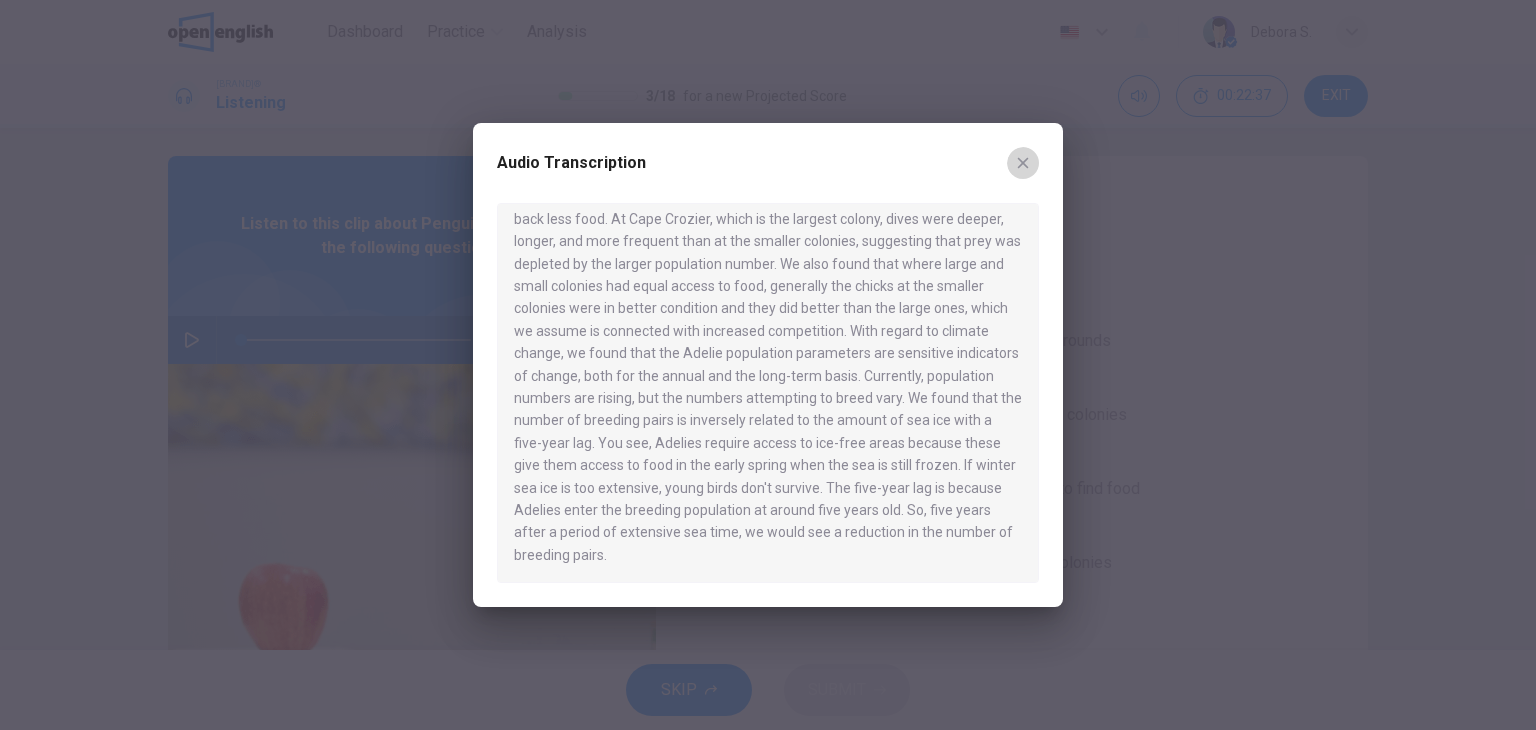 click at bounding box center [1023, 163] 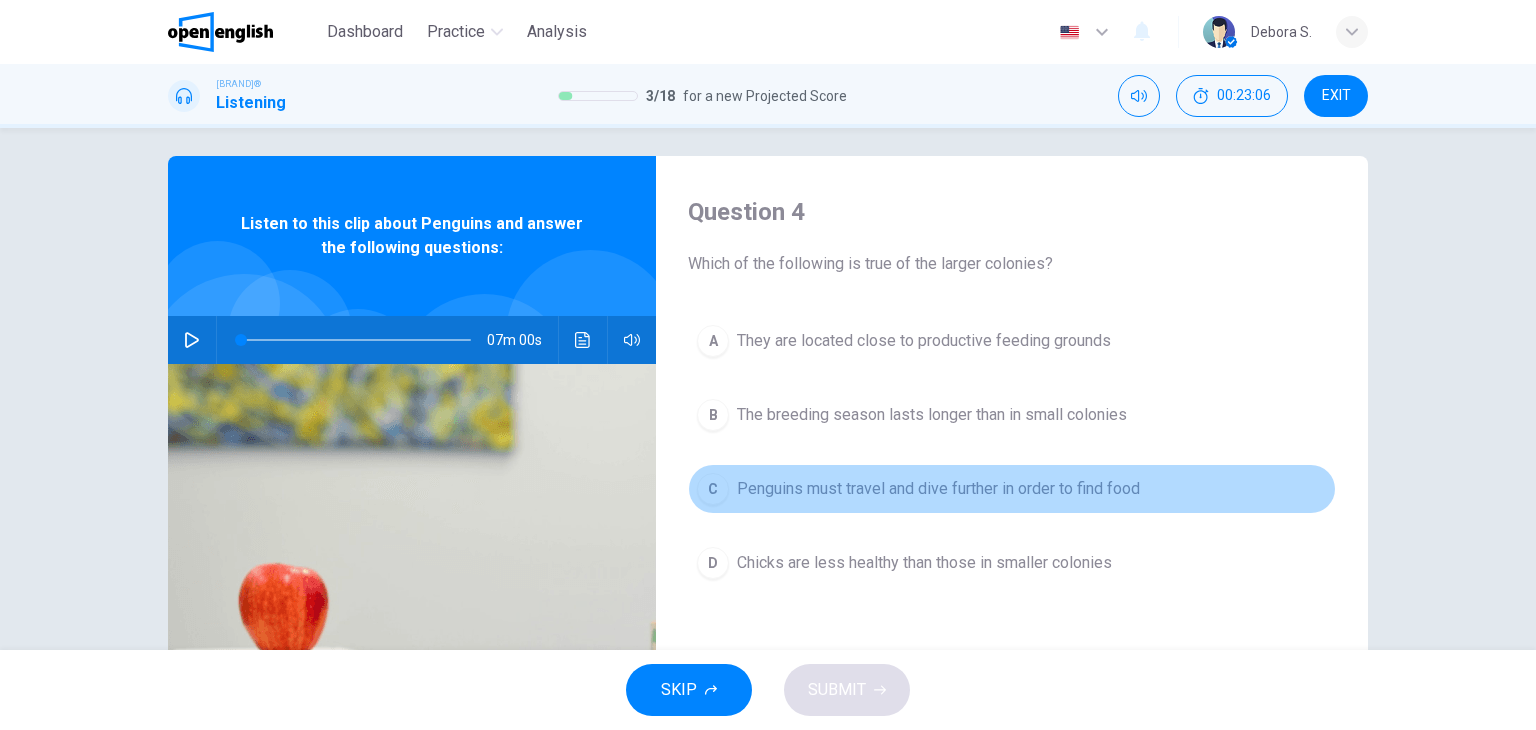 click on "Penguins must travel and dive further in order to find food" at bounding box center (924, 341) 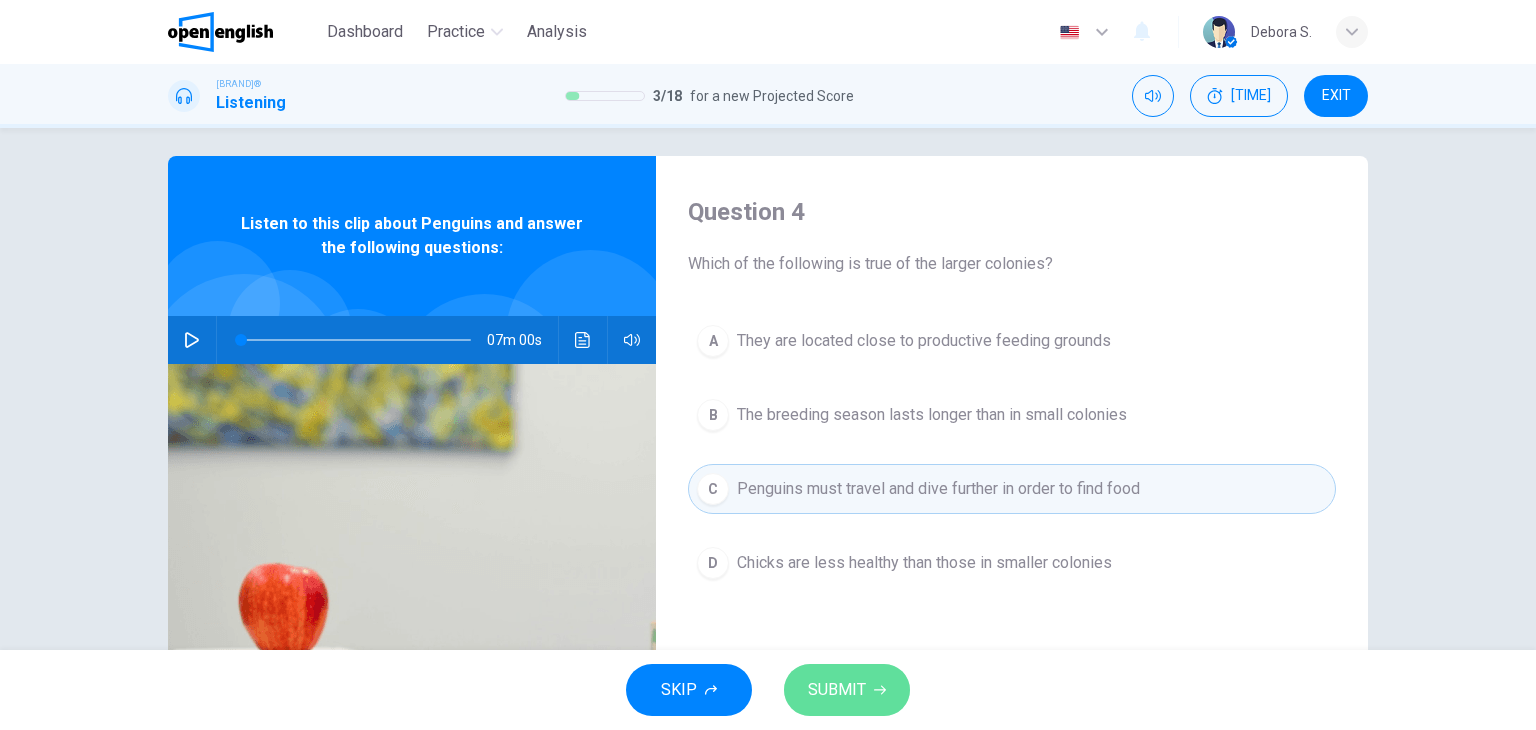 click on "SUBMIT" at bounding box center [837, 690] 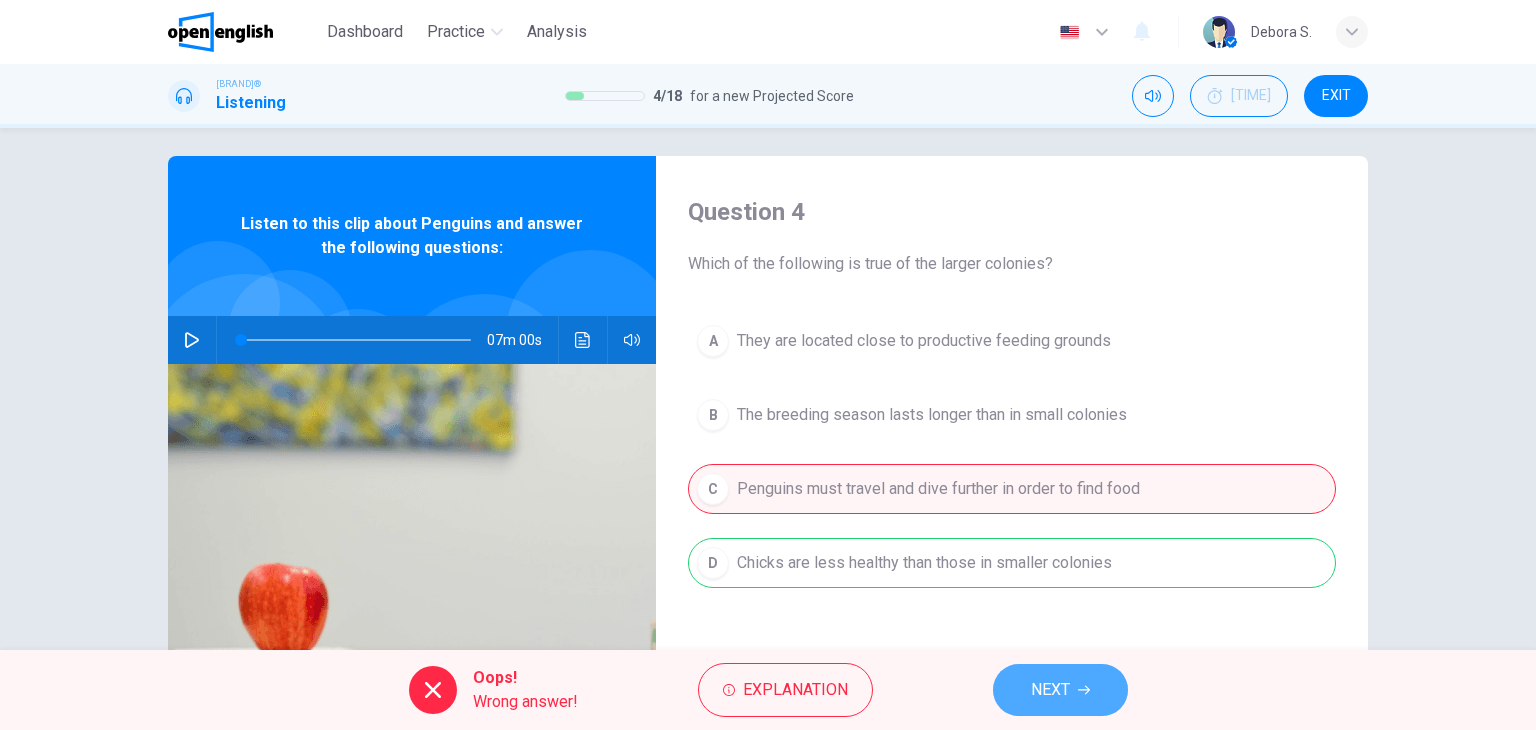 click at bounding box center [1084, 690] 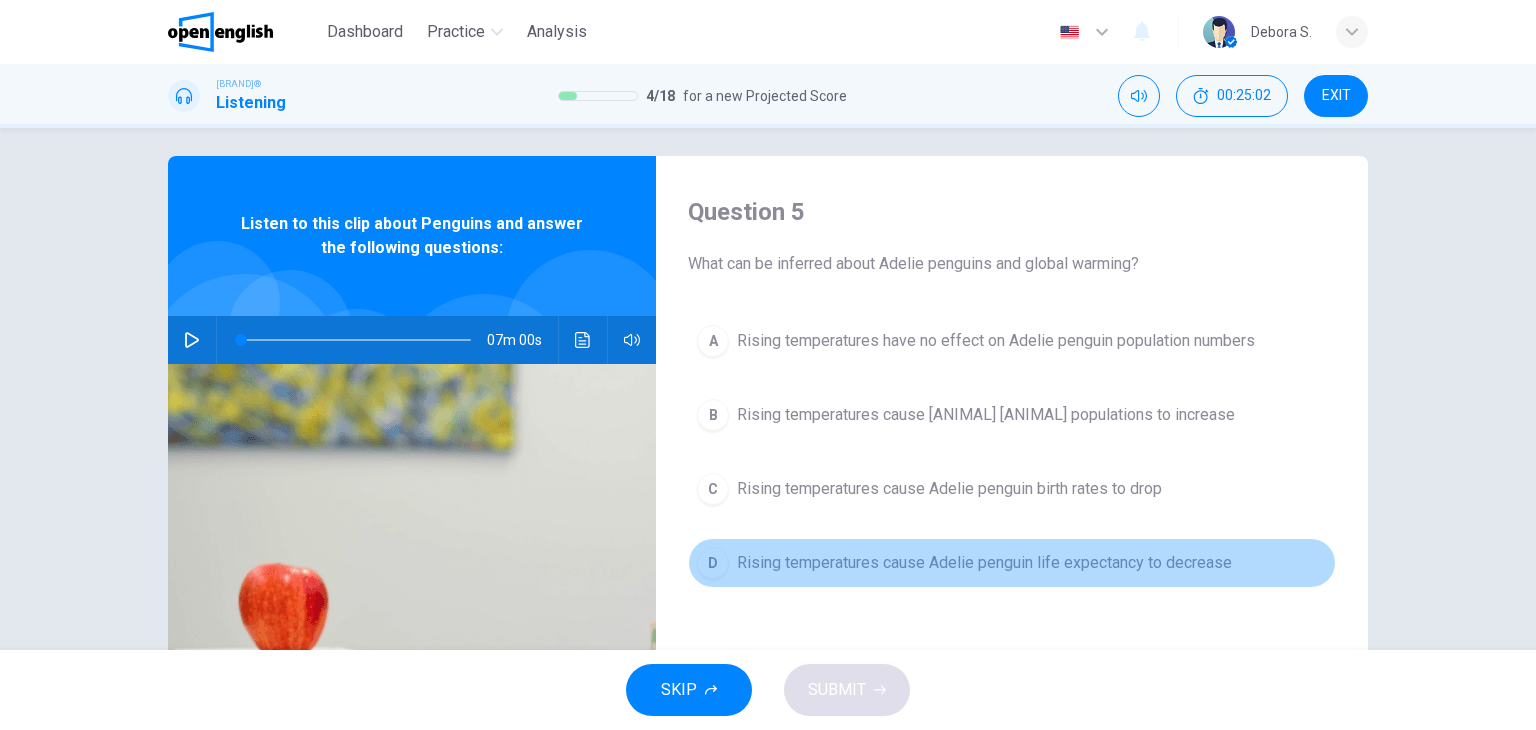 click on "Rising temperatures cause Adelie penguin life expectancy to decrease" at bounding box center (996, 341) 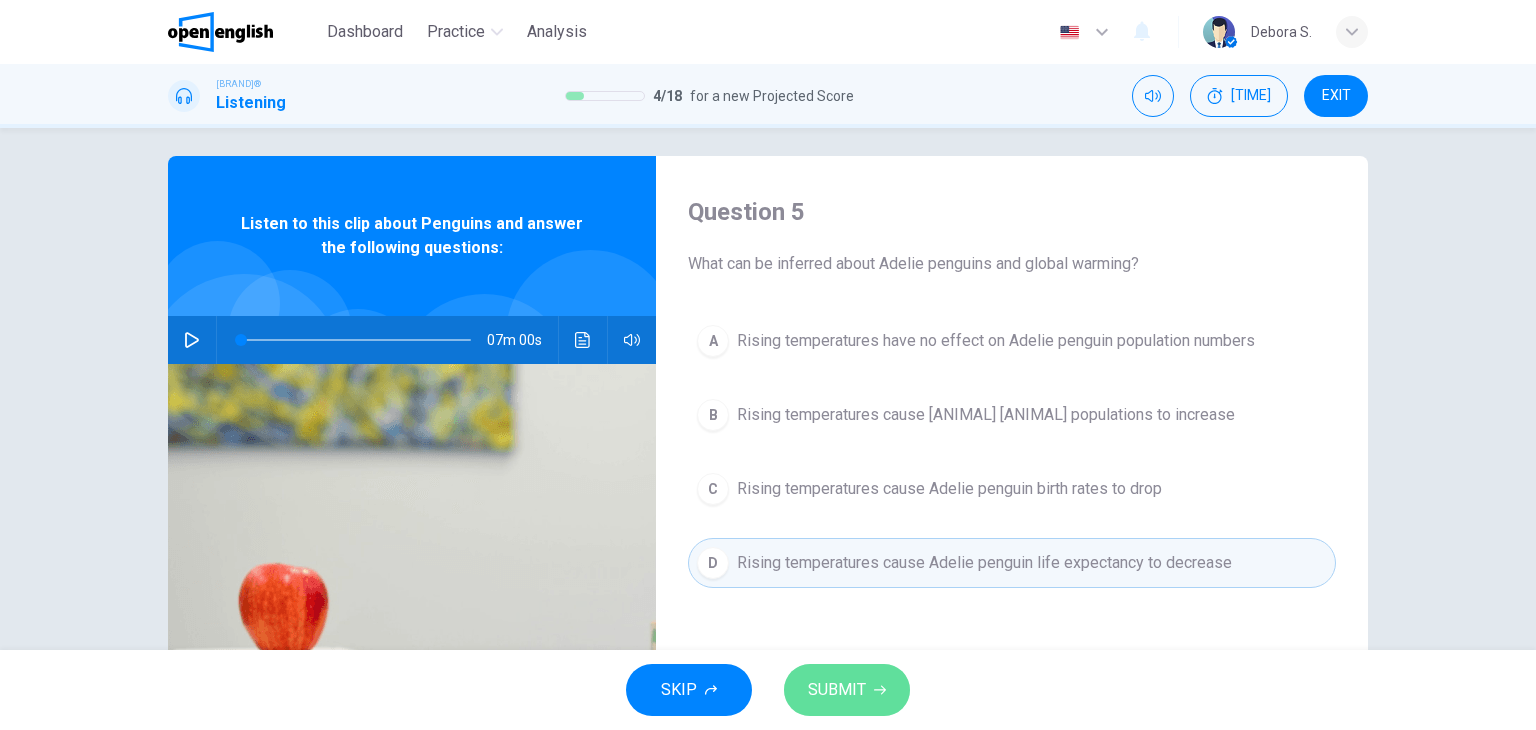 click on "SUBMIT" at bounding box center [837, 690] 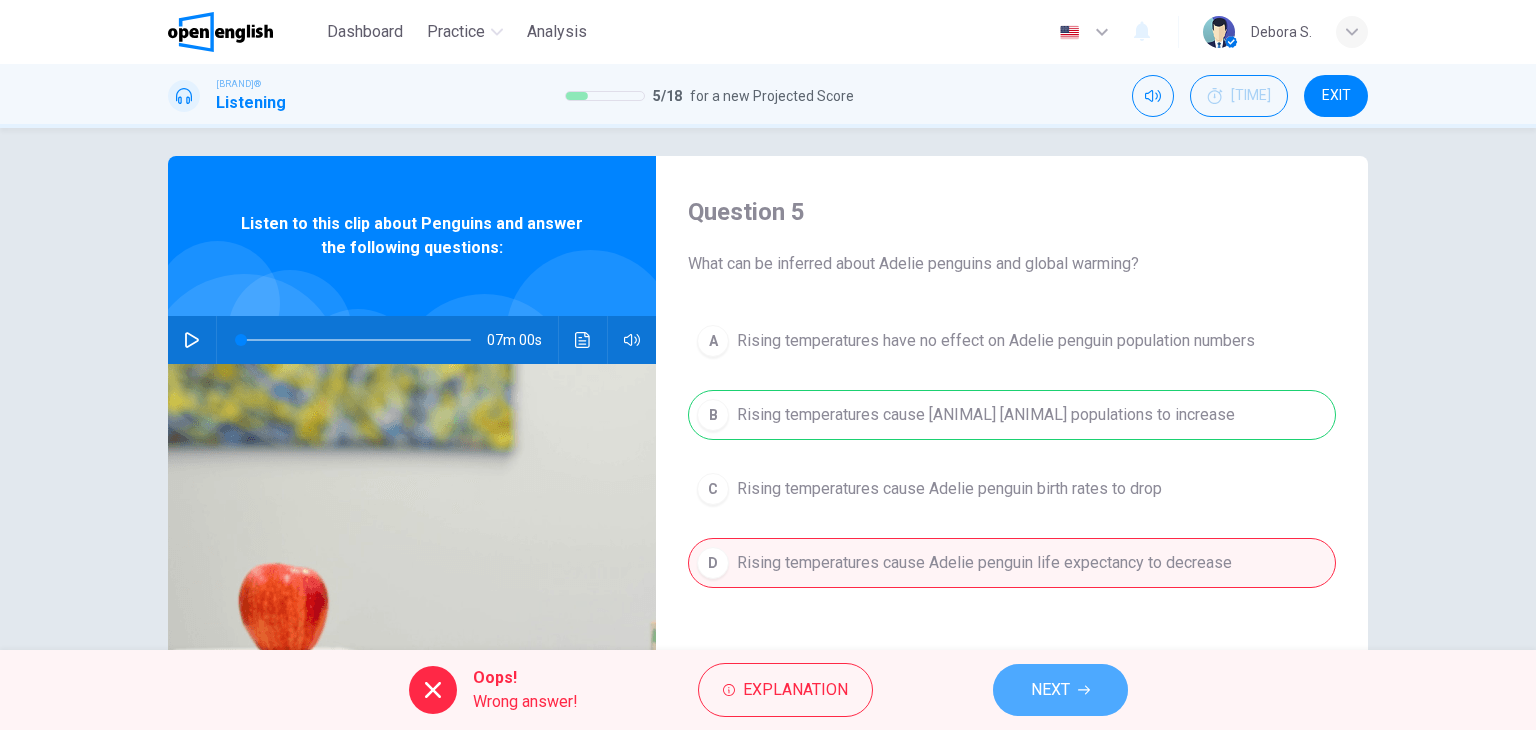 click on "NEXT" at bounding box center [1060, 690] 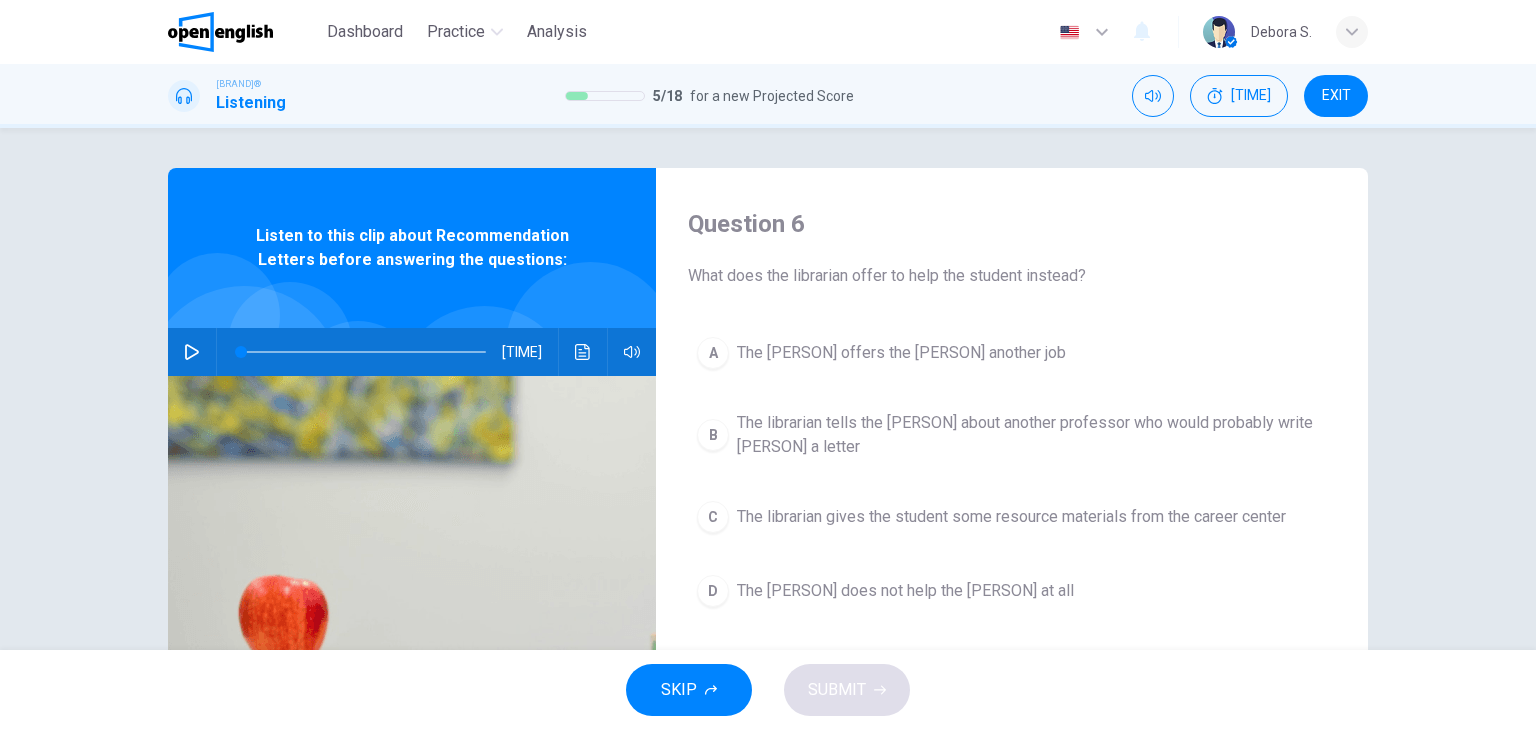 click at bounding box center [220, 32] 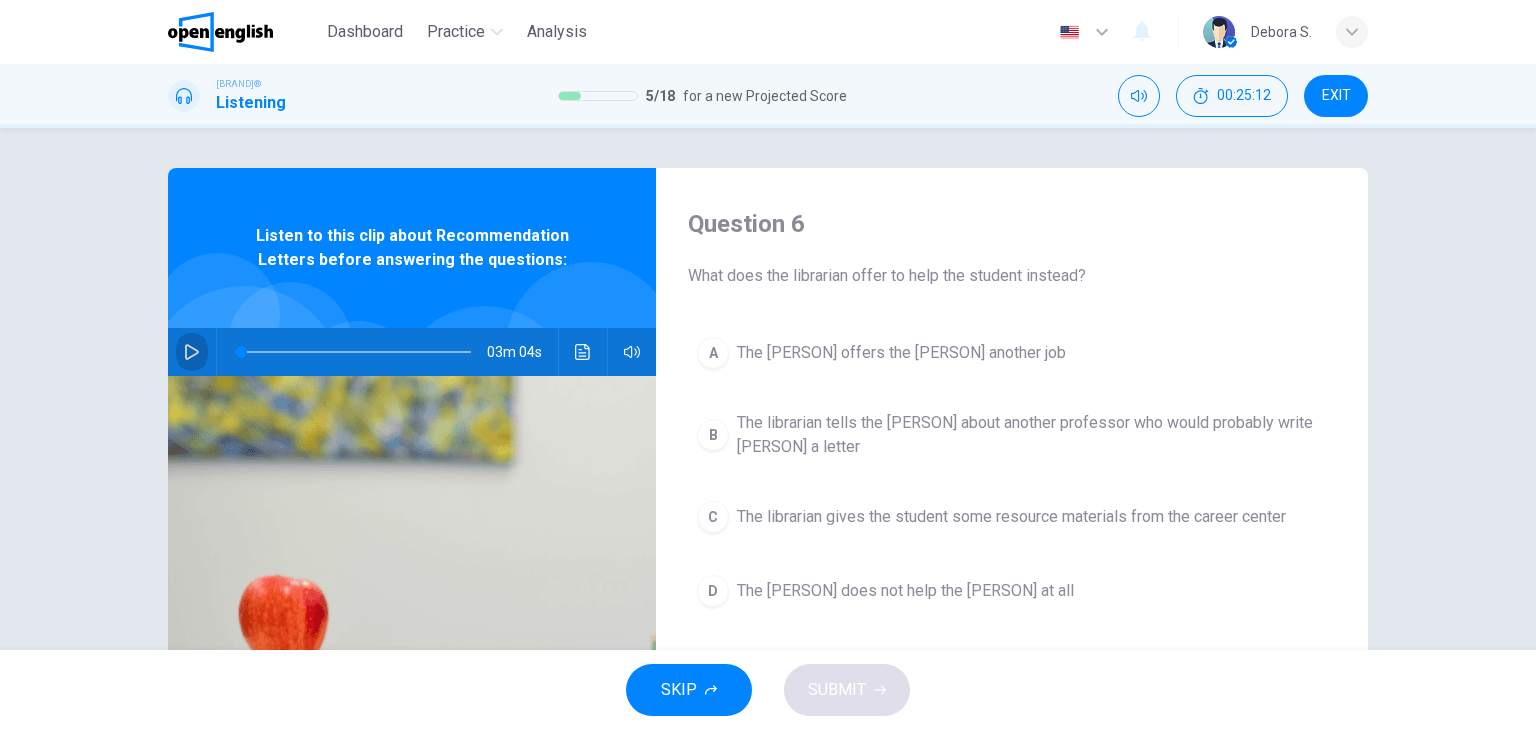 click at bounding box center [192, 352] 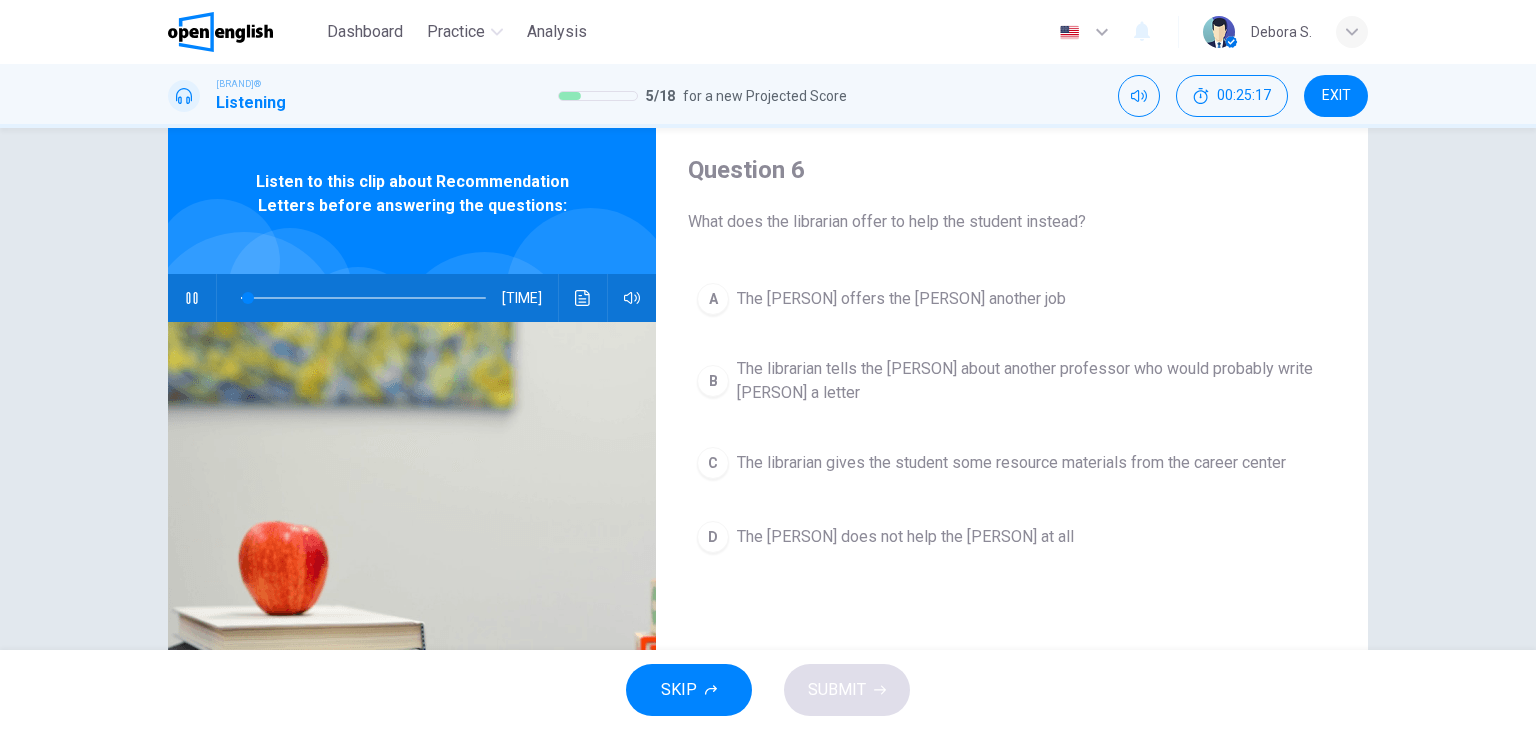 scroll, scrollTop: 56, scrollLeft: 0, axis: vertical 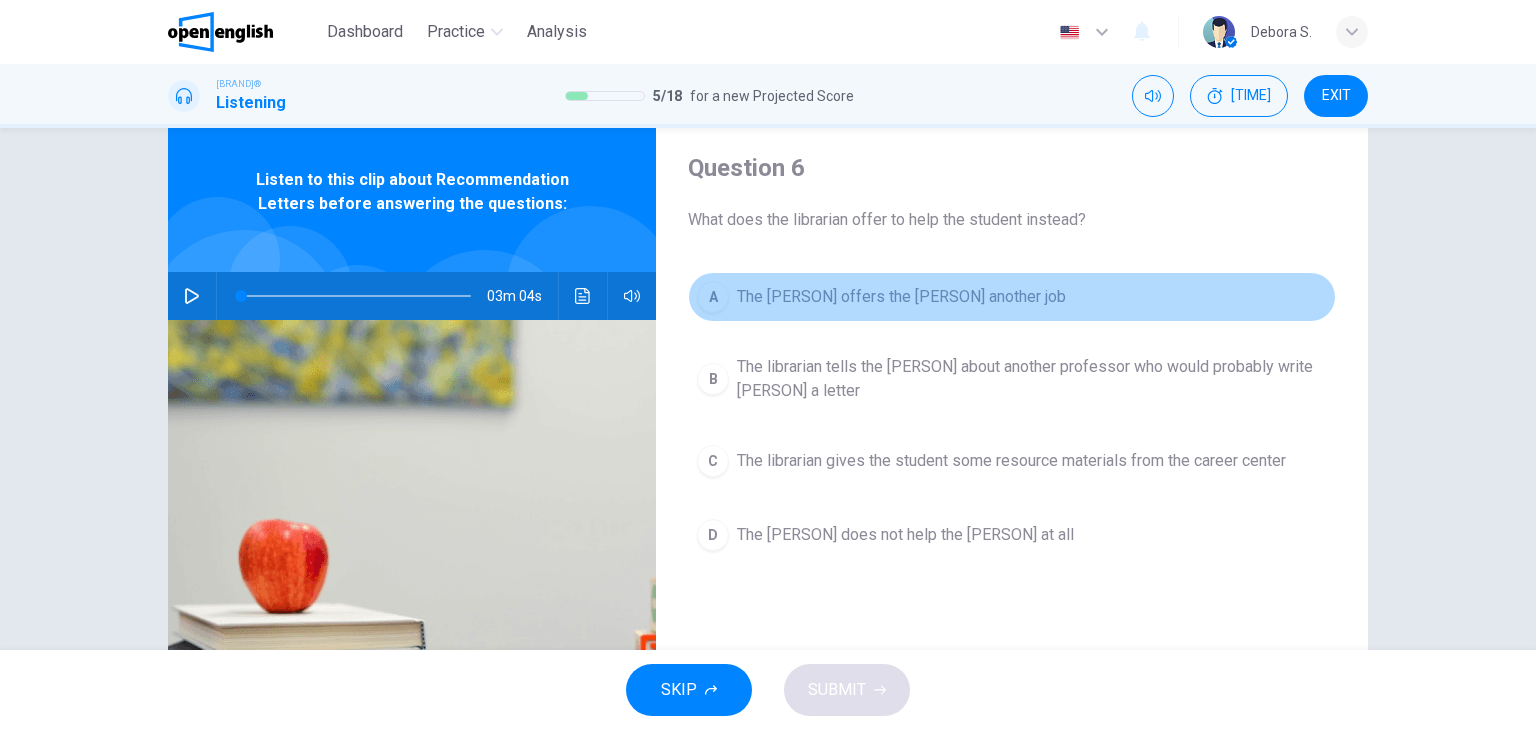 click on "A The librarian offers the student another job" at bounding box center [1012, 297] 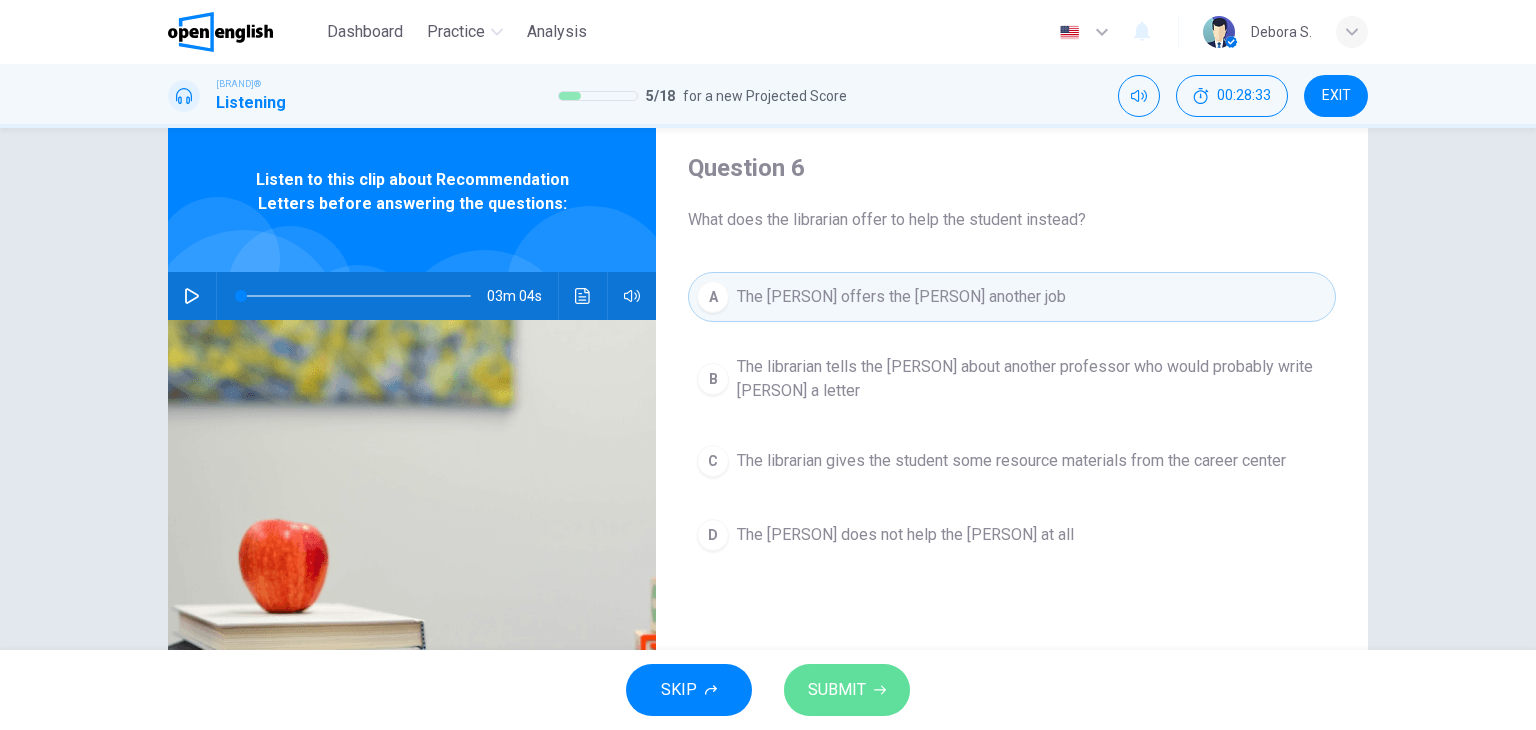 click on "SUBMIT" at bounding box center [837, 690] 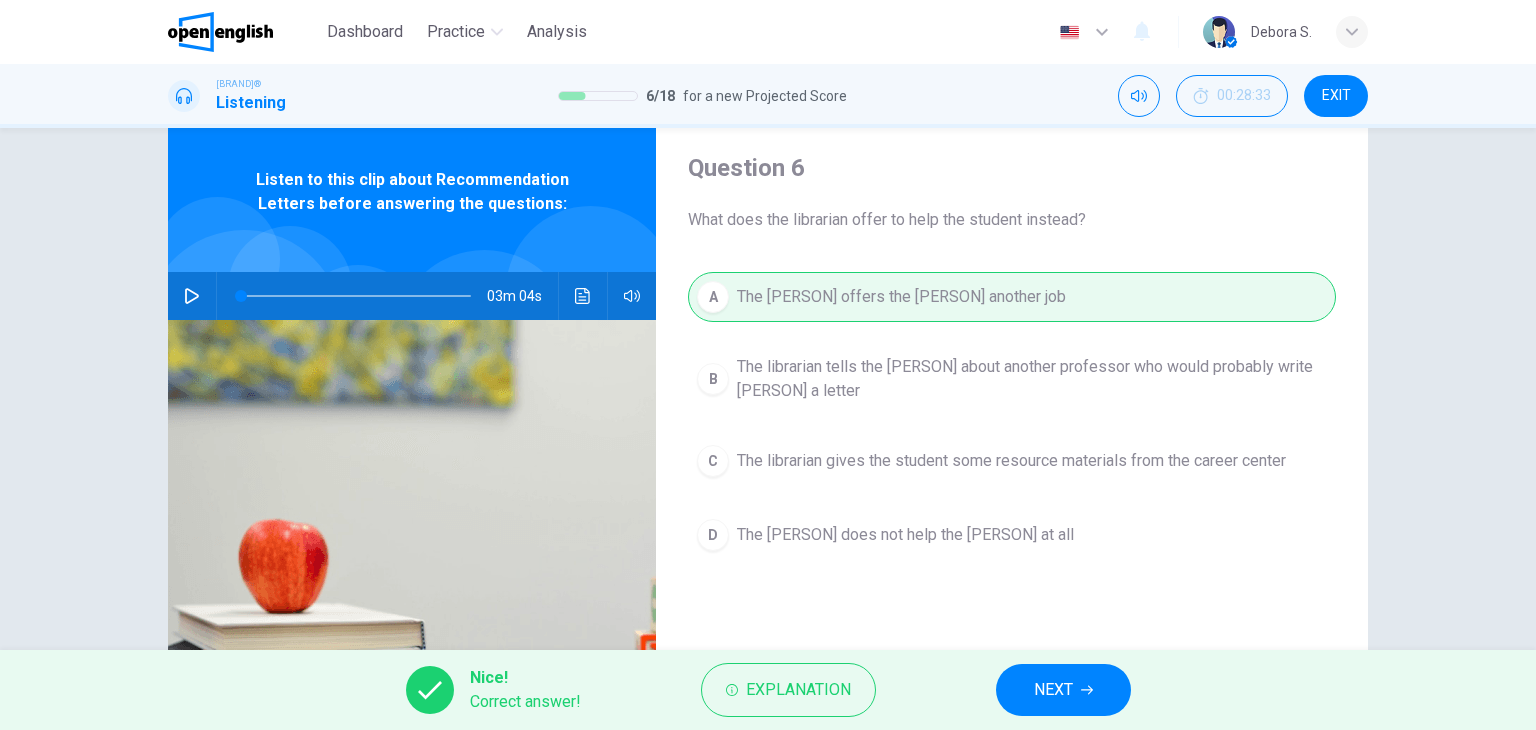 click on "NEXT" at bounding box center (1063, 690) 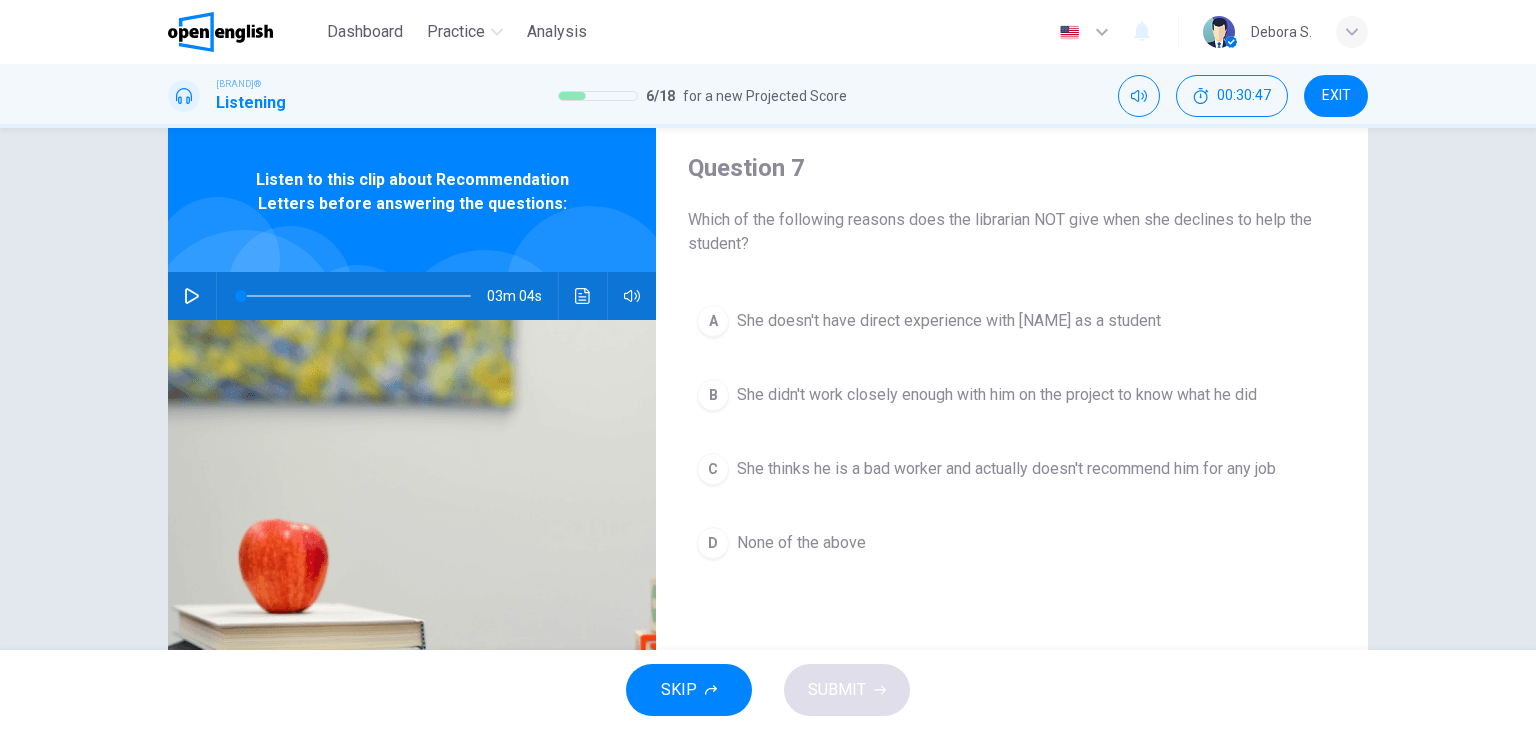 click at bounding box center [1219, 32] 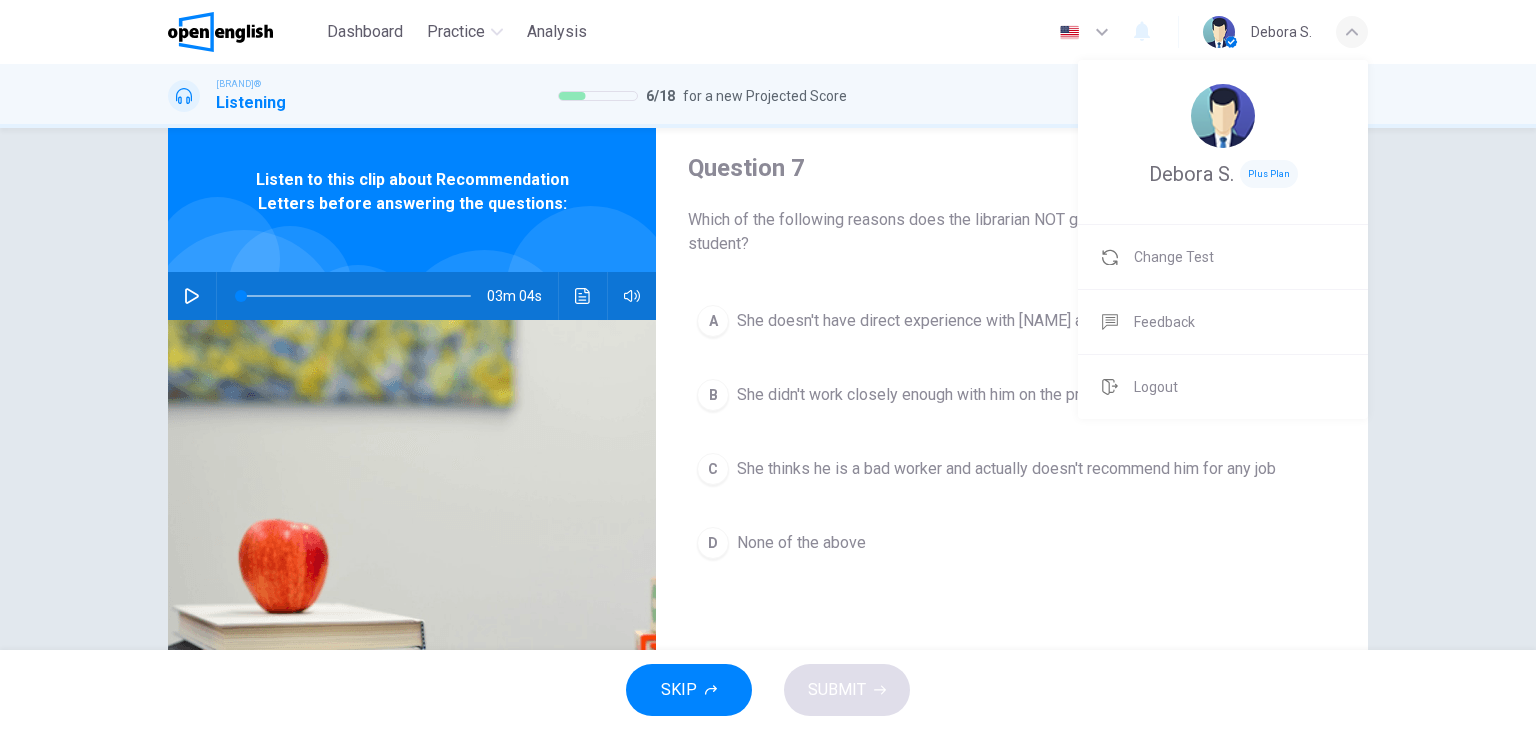 click at bounding box center [768, 365] 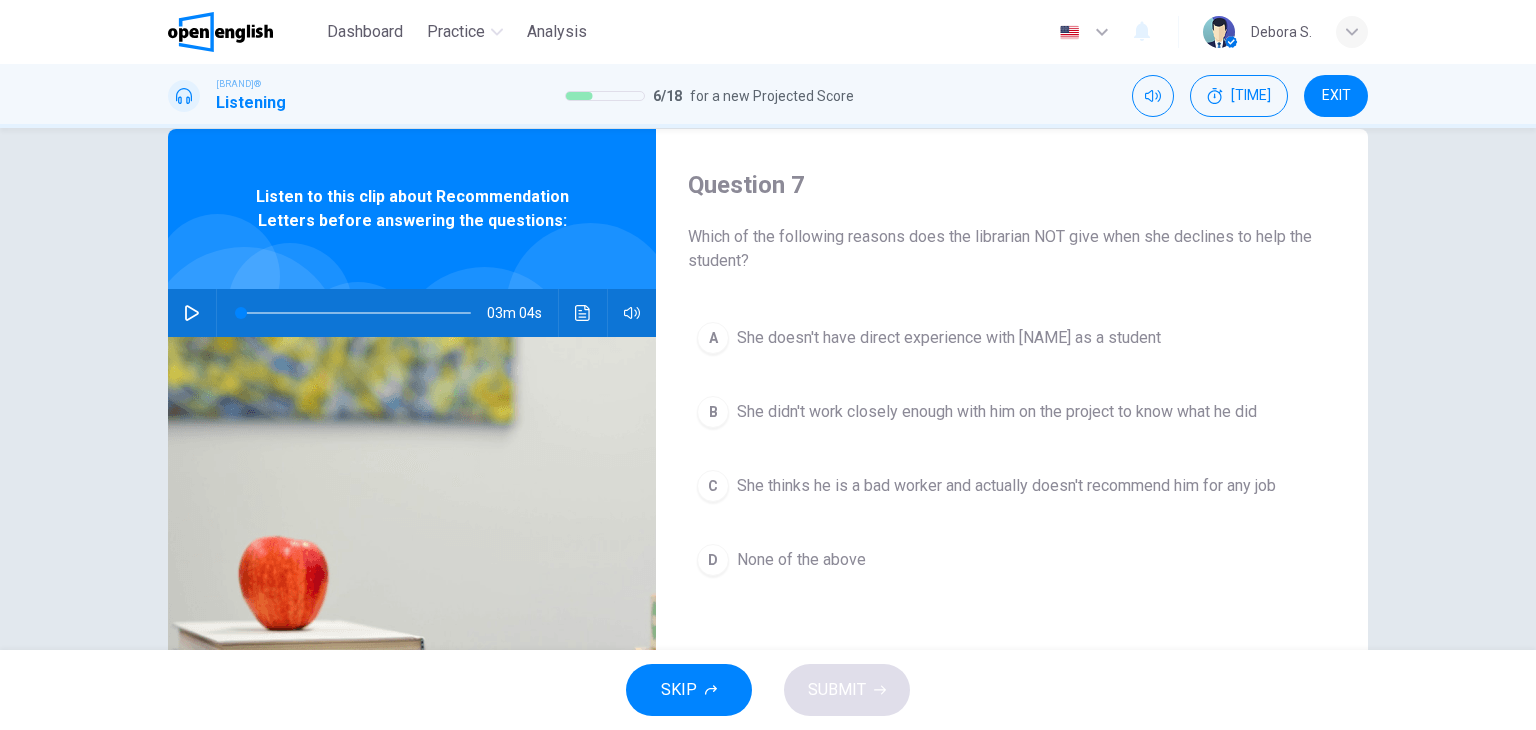 scroll, scrollTop: 38, scrollLeft: 0, axis: vertical 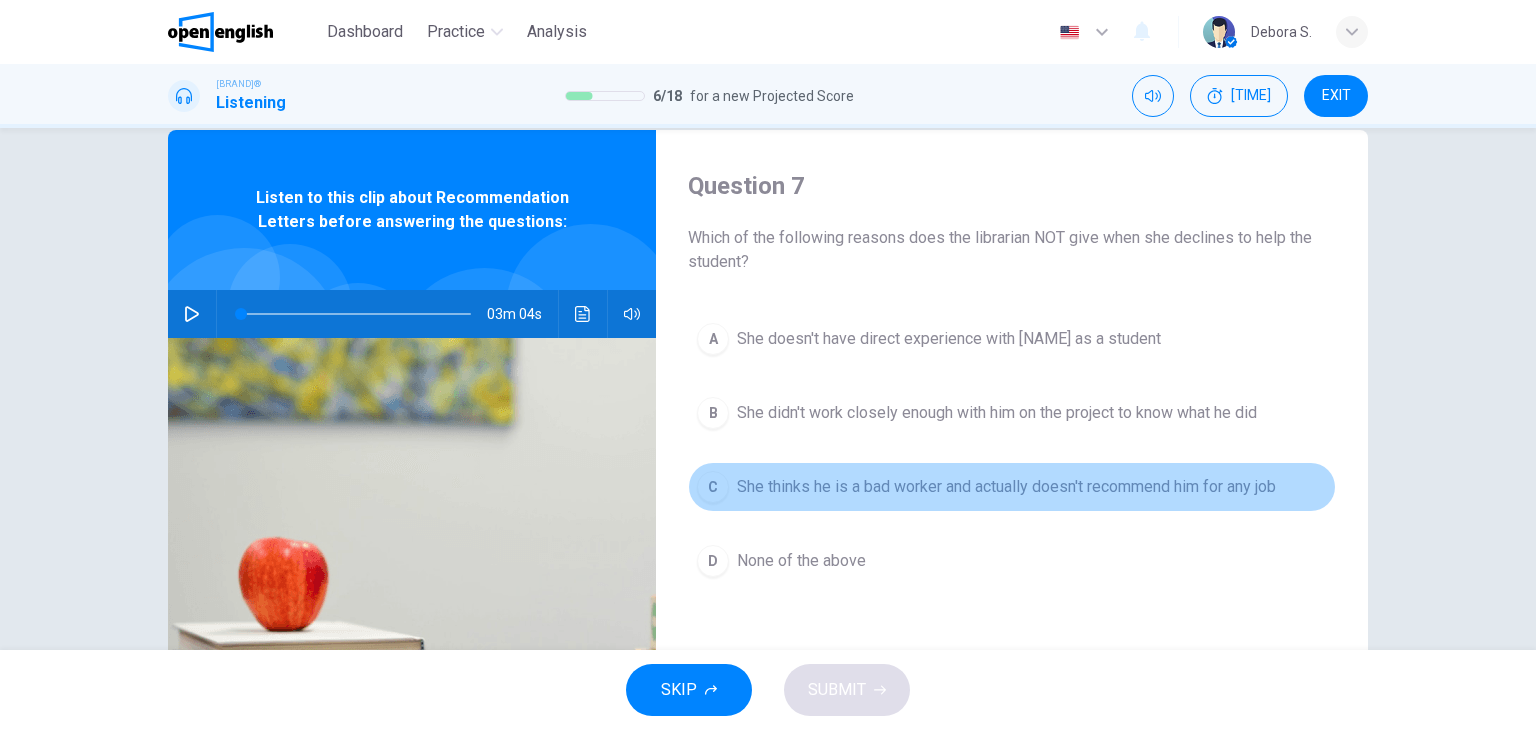 click on "She thinks he is a bad worker and actually doesn't recommend him for any job" at bounding box center (949, 339) 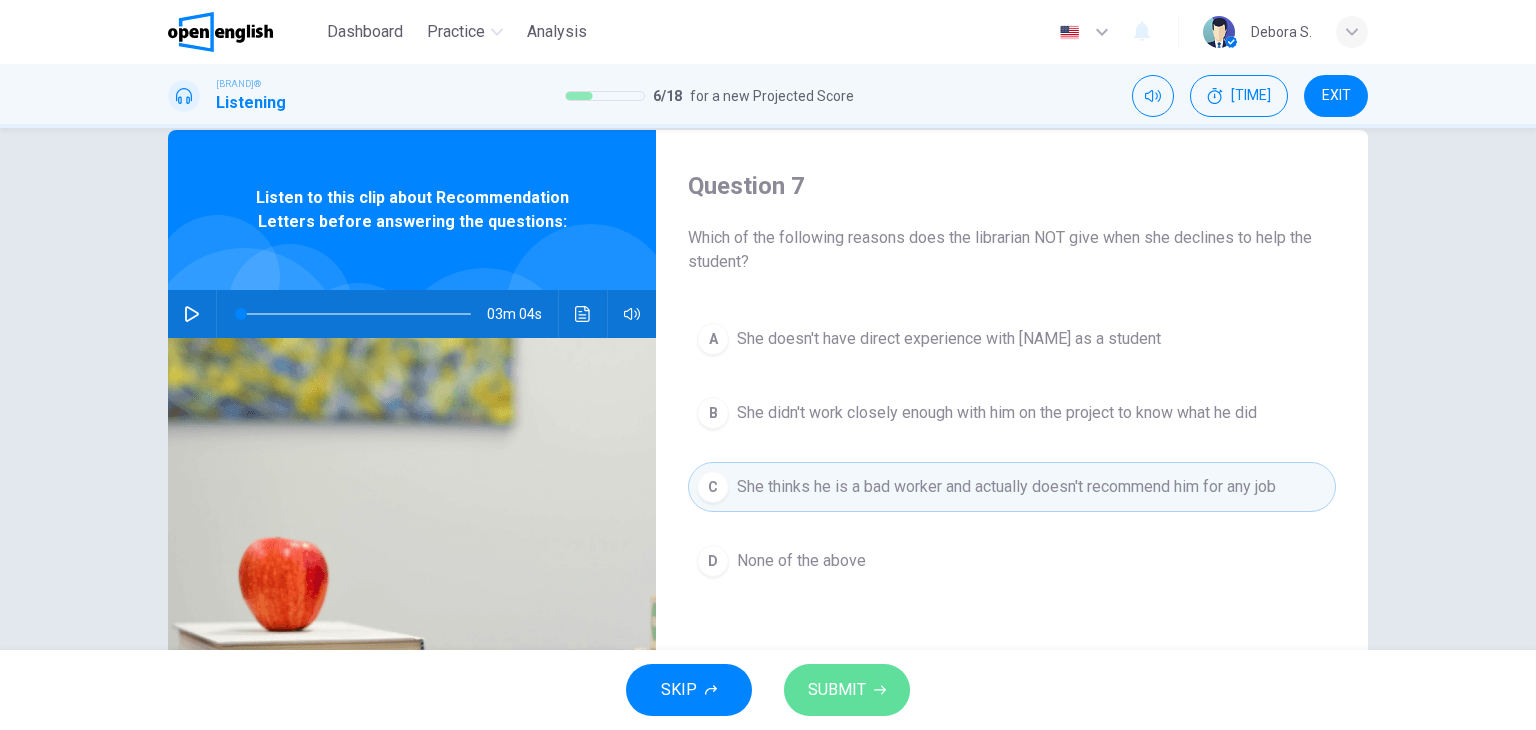 click at bounding box center (880, 690) 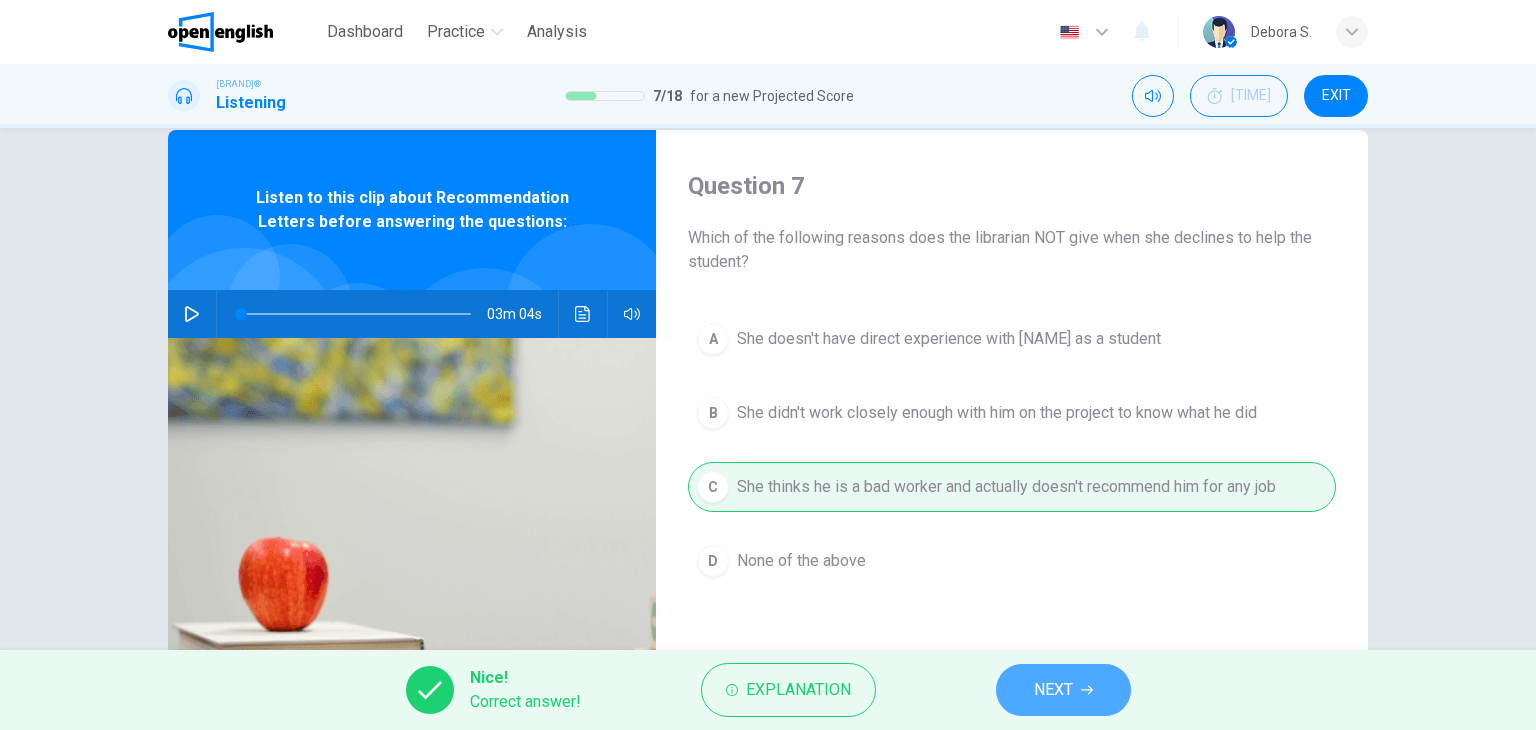 click on "NEXT" at bounding box center [1063, 690] 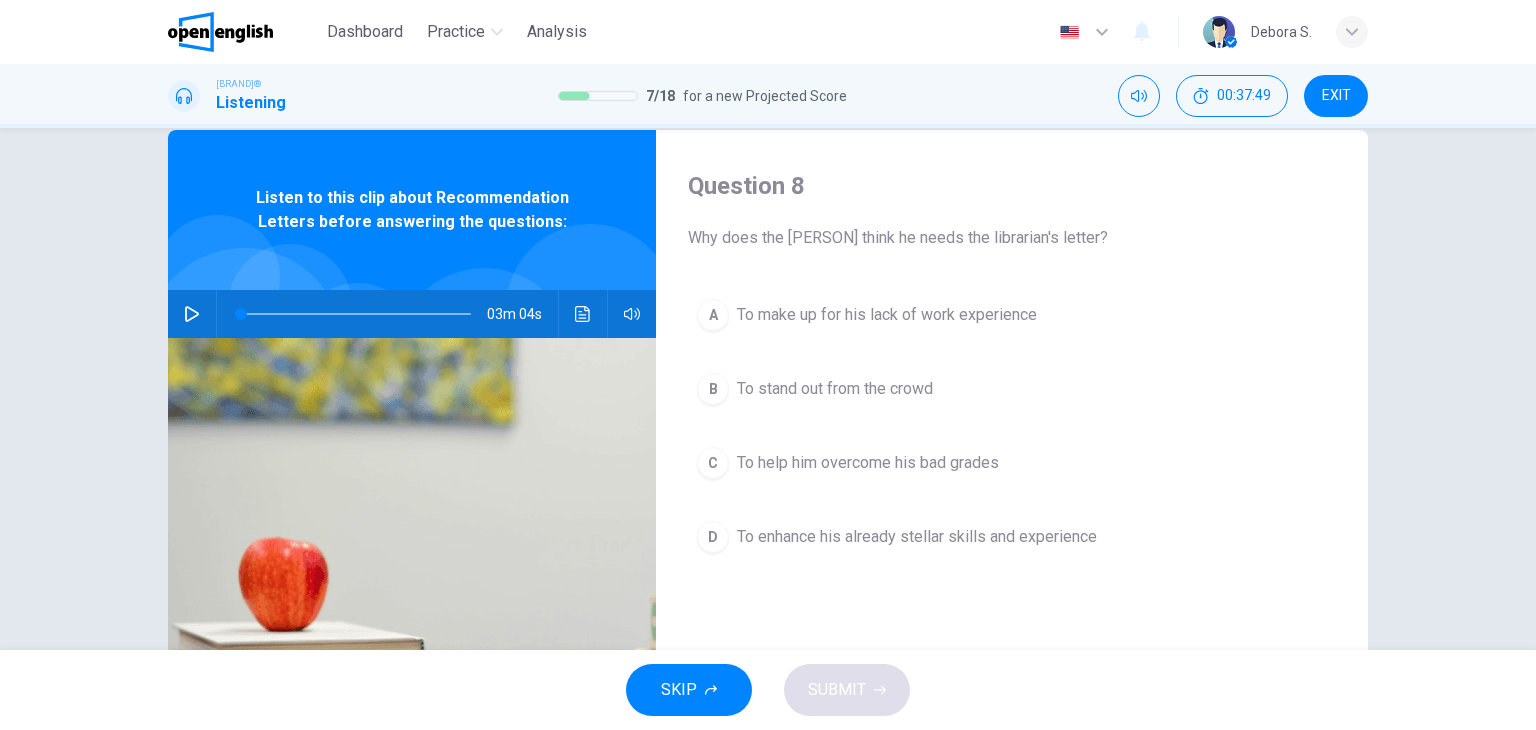 click on "A To make up for his lack of work experience" at bounding box center (1012, 315) 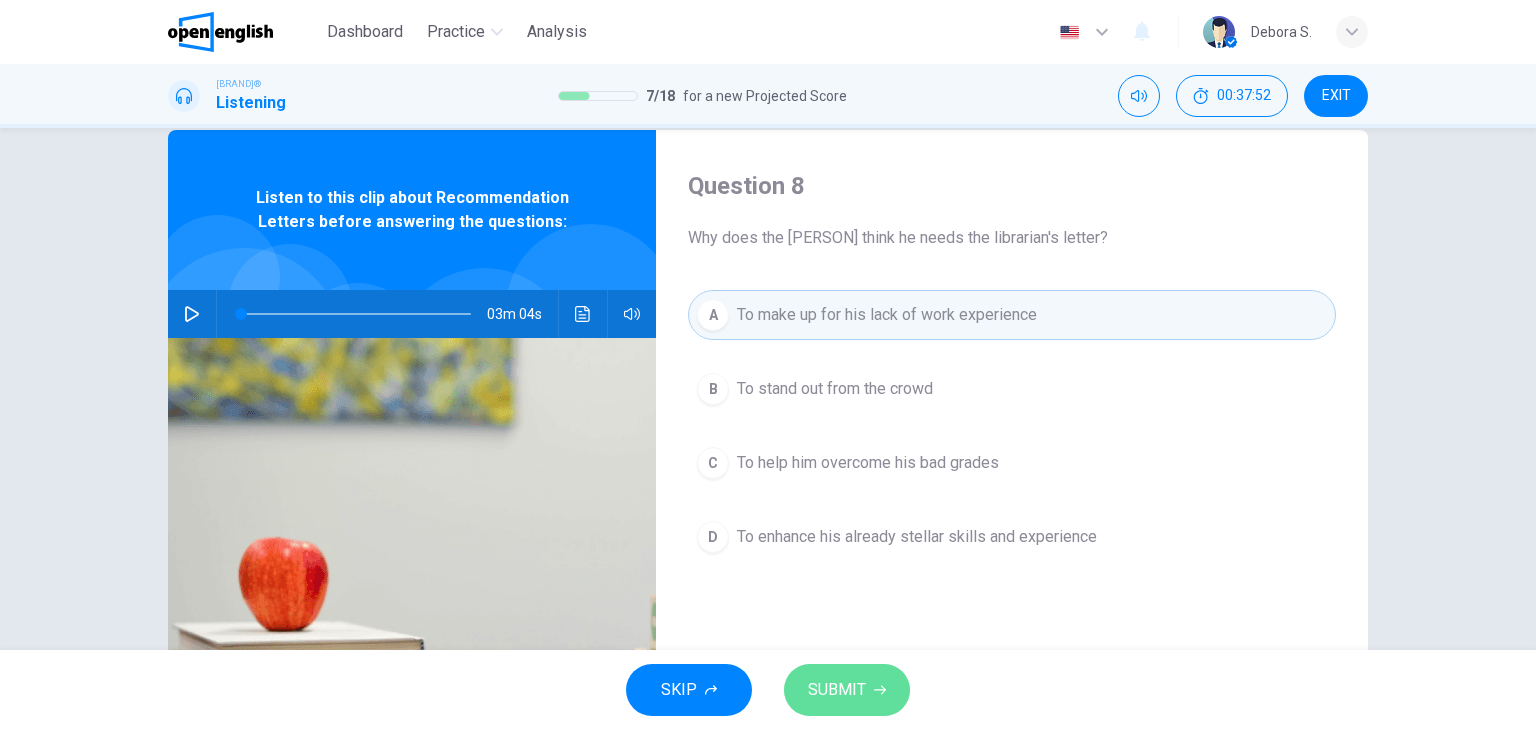 click on "SUBMIT" at bounding box center [847, 690] 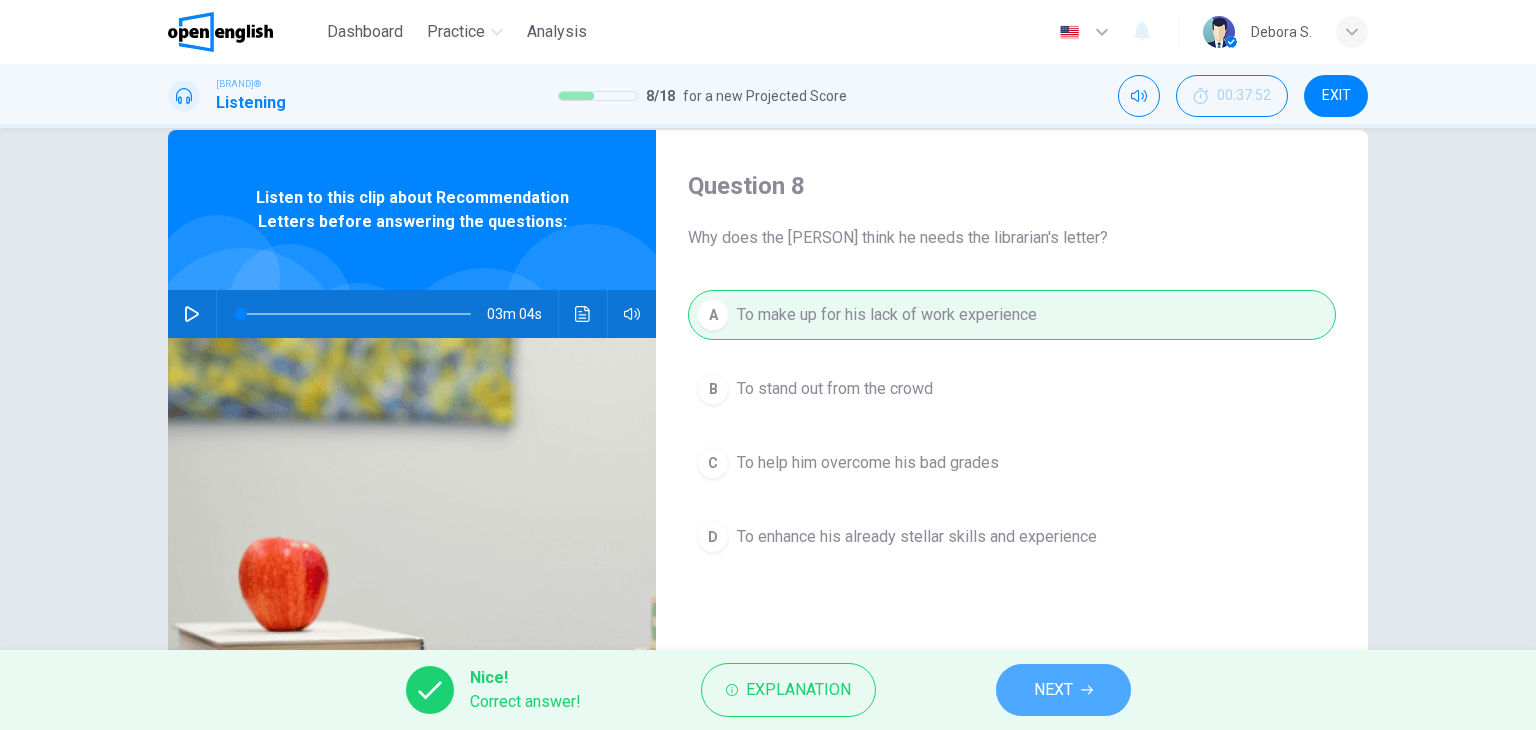 click at bounding box center [1087, 690] 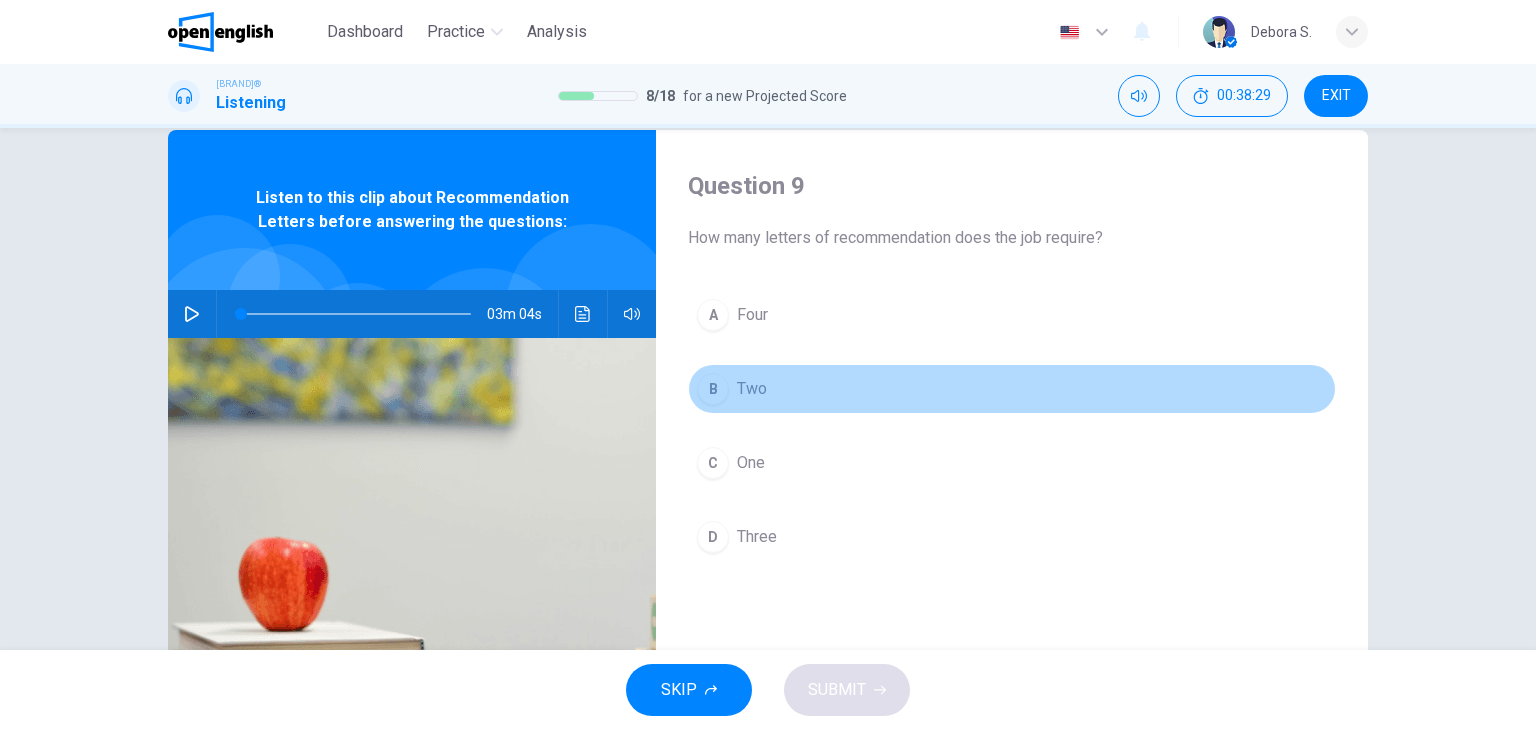 click on "B Two" at bounding box center (1012, 389) 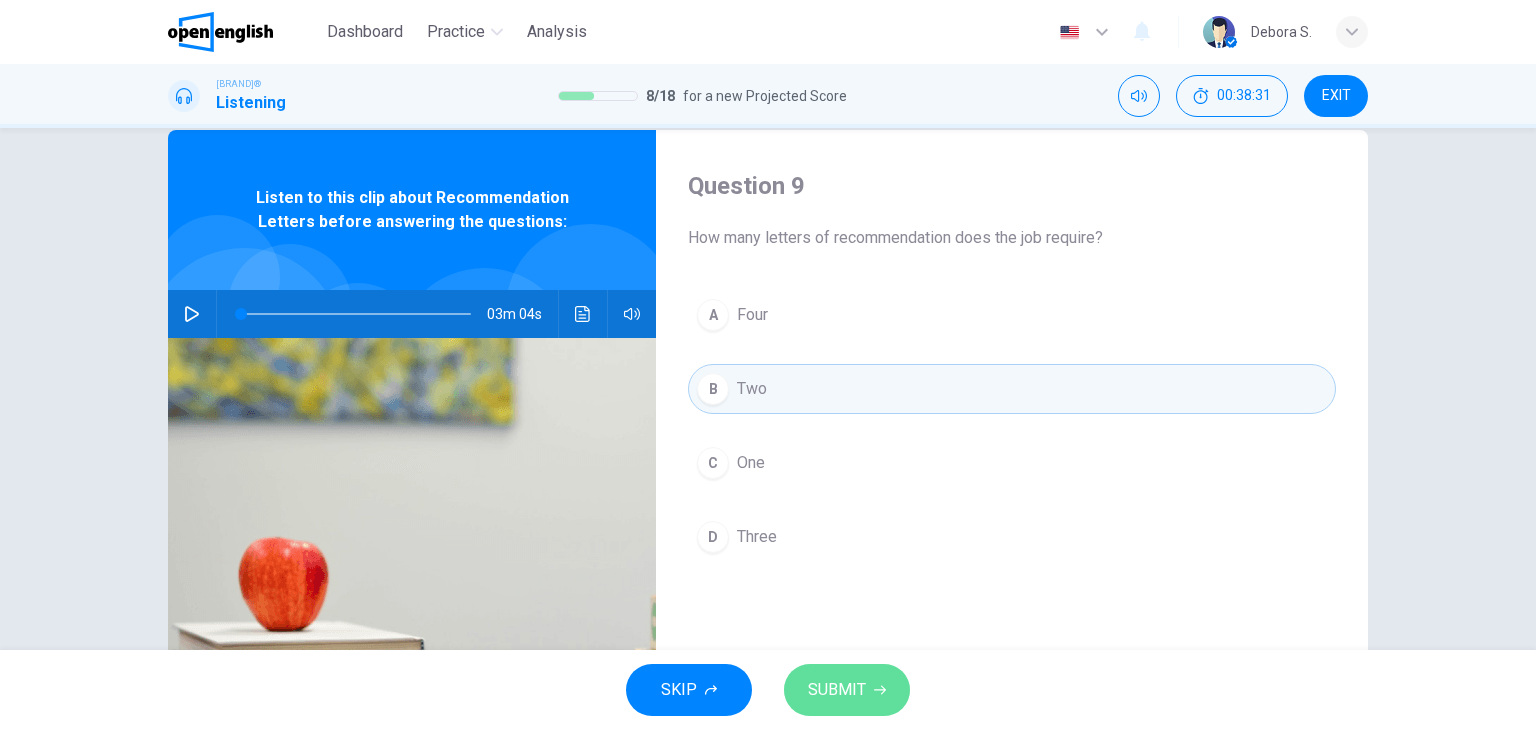click on "SUBMIT" at bounding box center [847, 690] 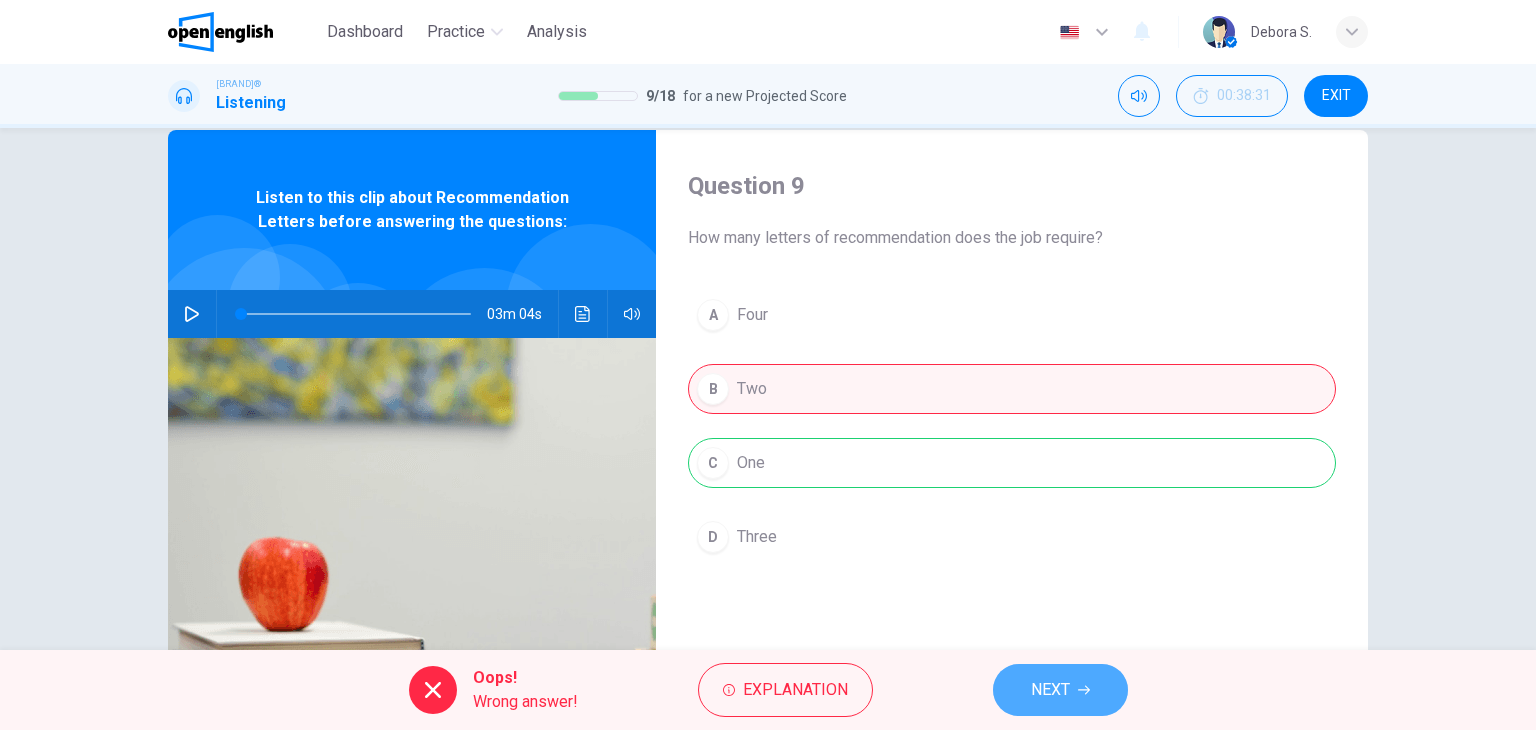 click on "NEXT" at bounding box center [1060, 690] 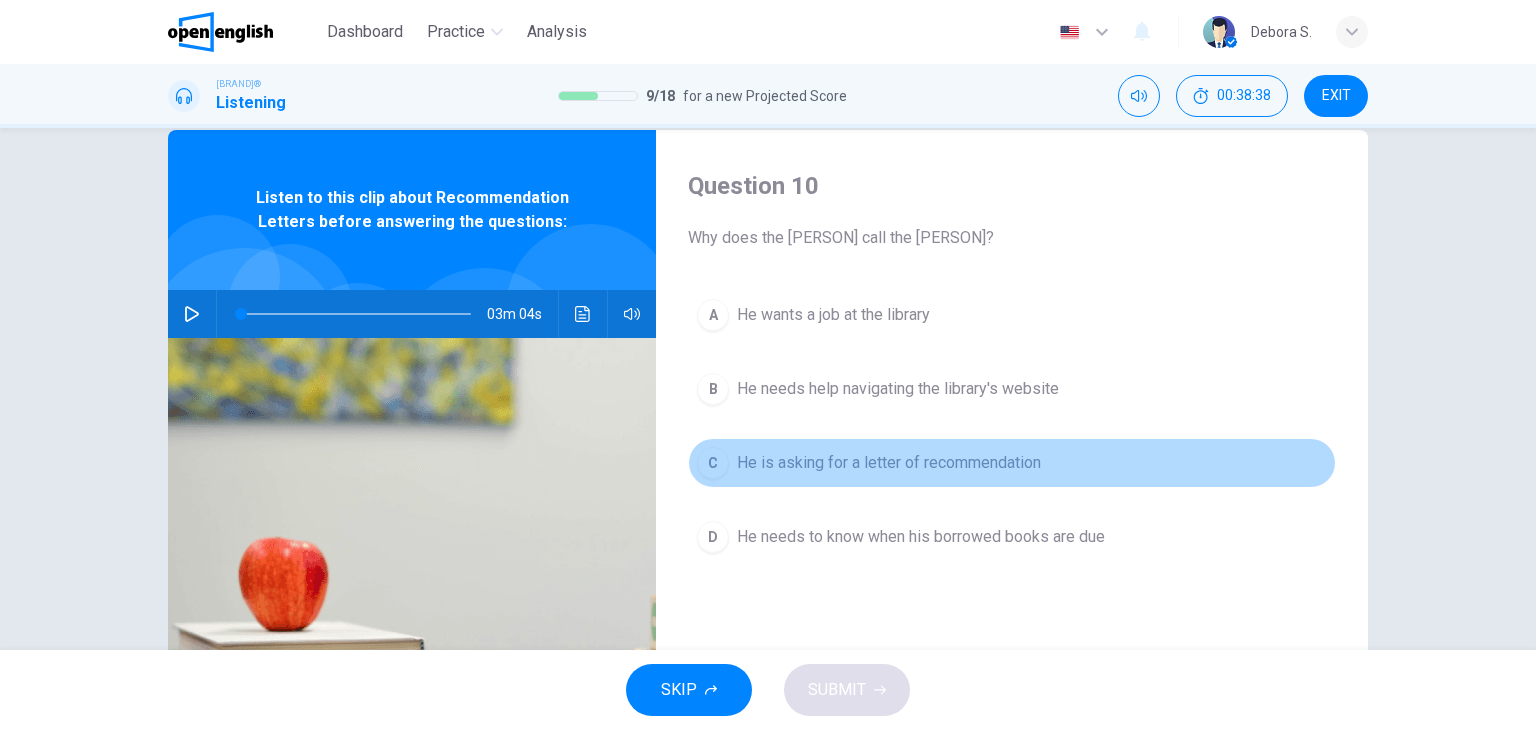 click on "He is asking for a letter of recommendation" at bounding box center (833, 315) 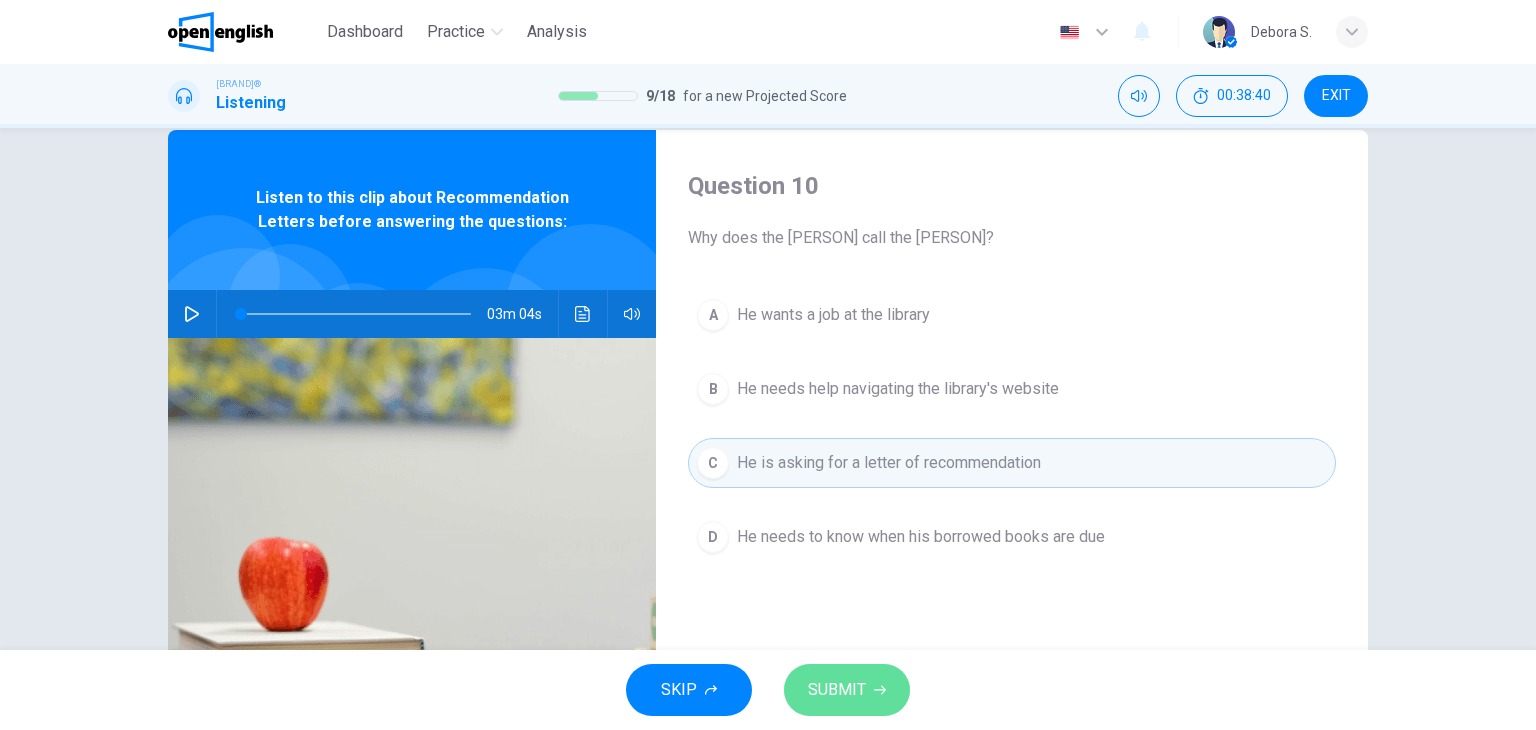 click on "SUBMIT" at bounding box center [837, 690] 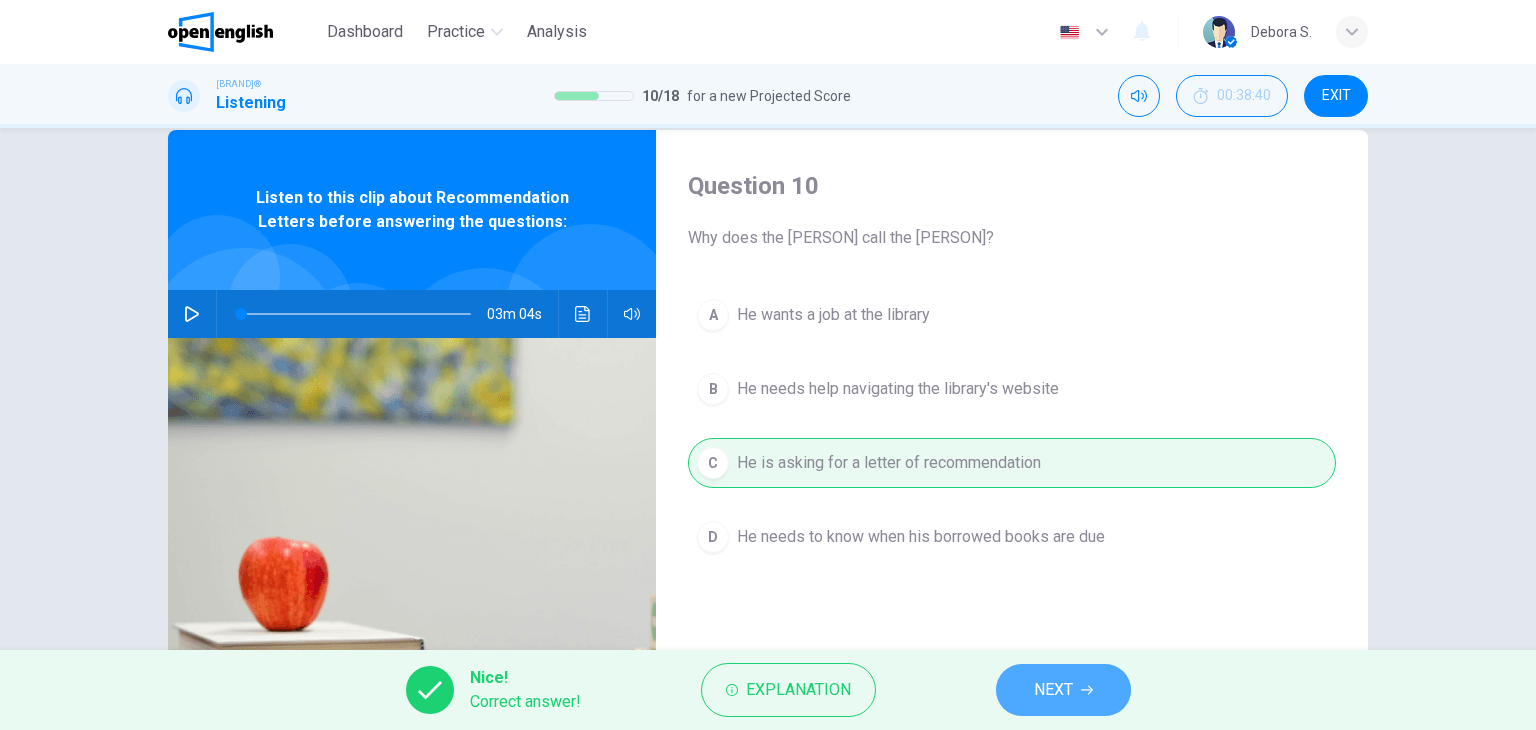 click on "NEXT" at bounding box center (1053, 690) 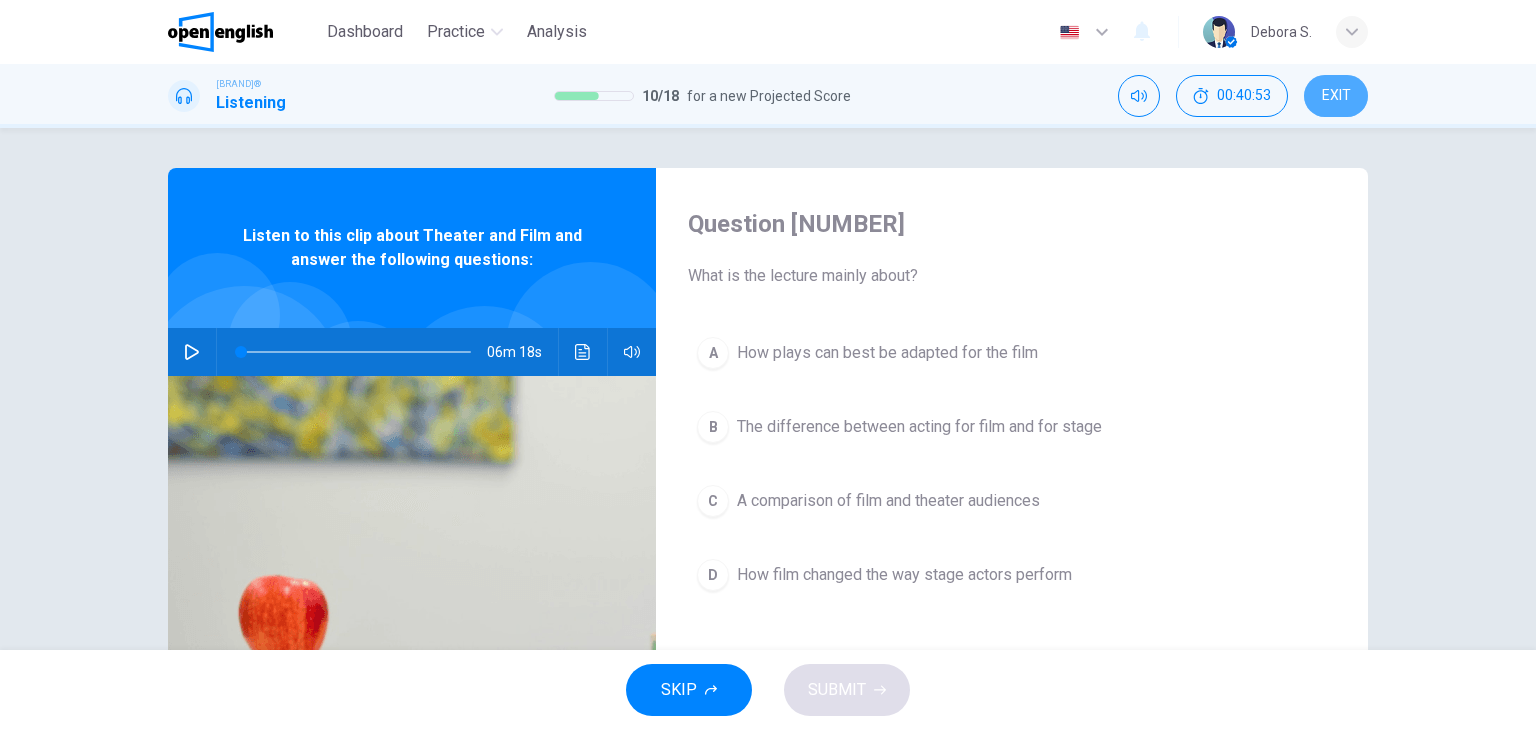 click on "EXIT" at bounding box center (1336, 96) 